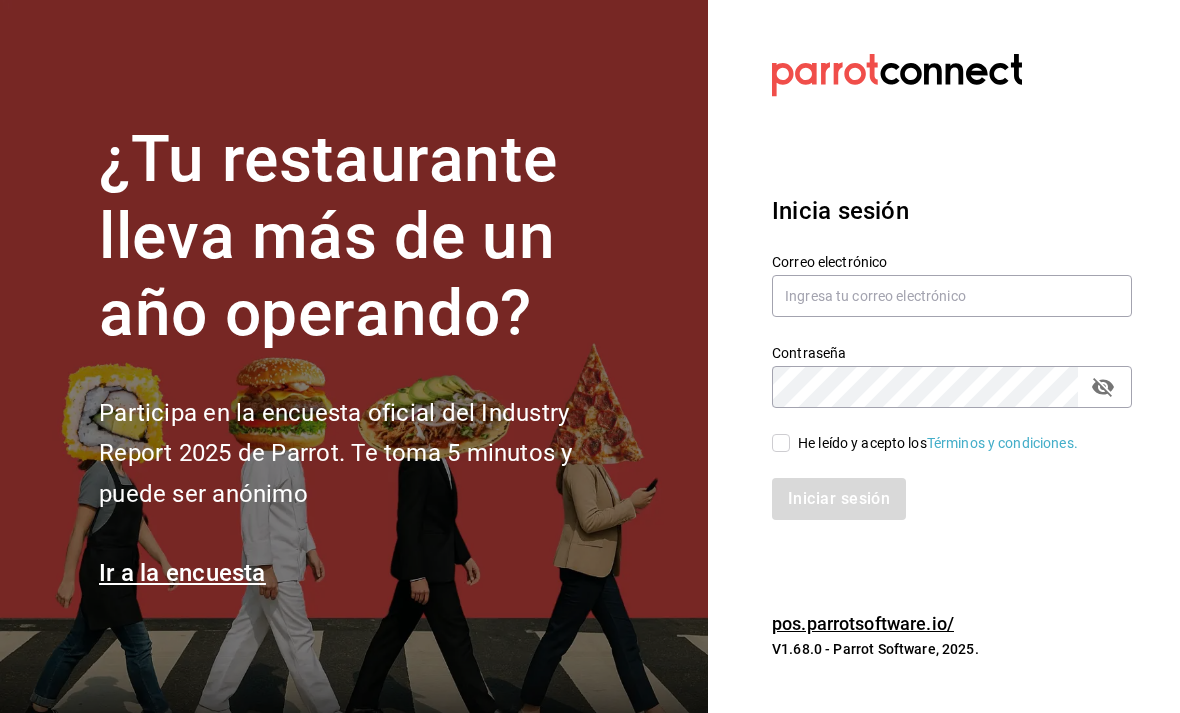scroll, scrollTop: 0, scrollLeft: 0, axis: both 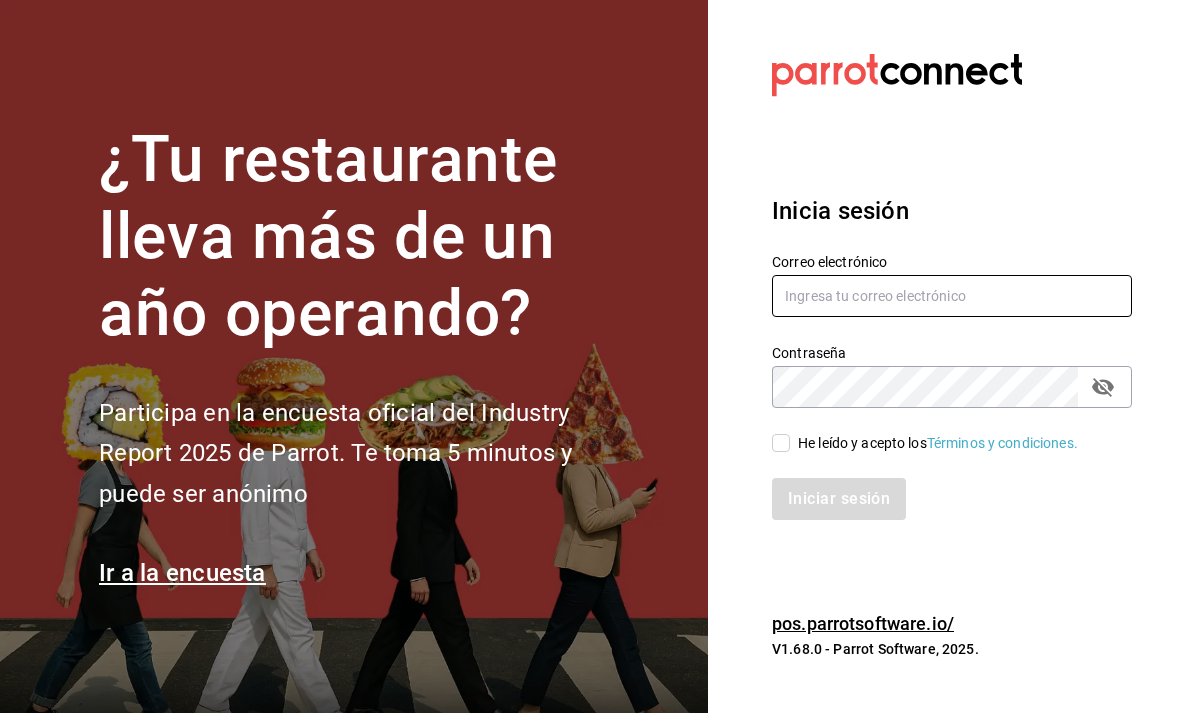 click at bounding box center [952, 296] 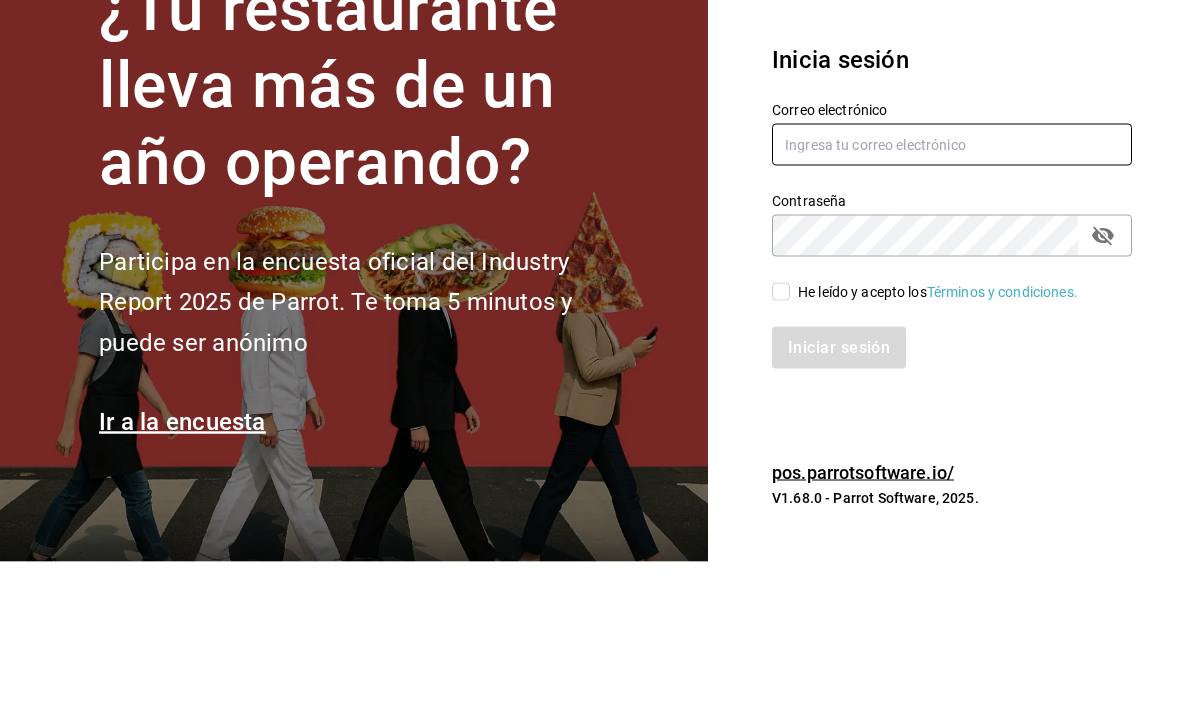 type on "[USERNAME]@example.com" 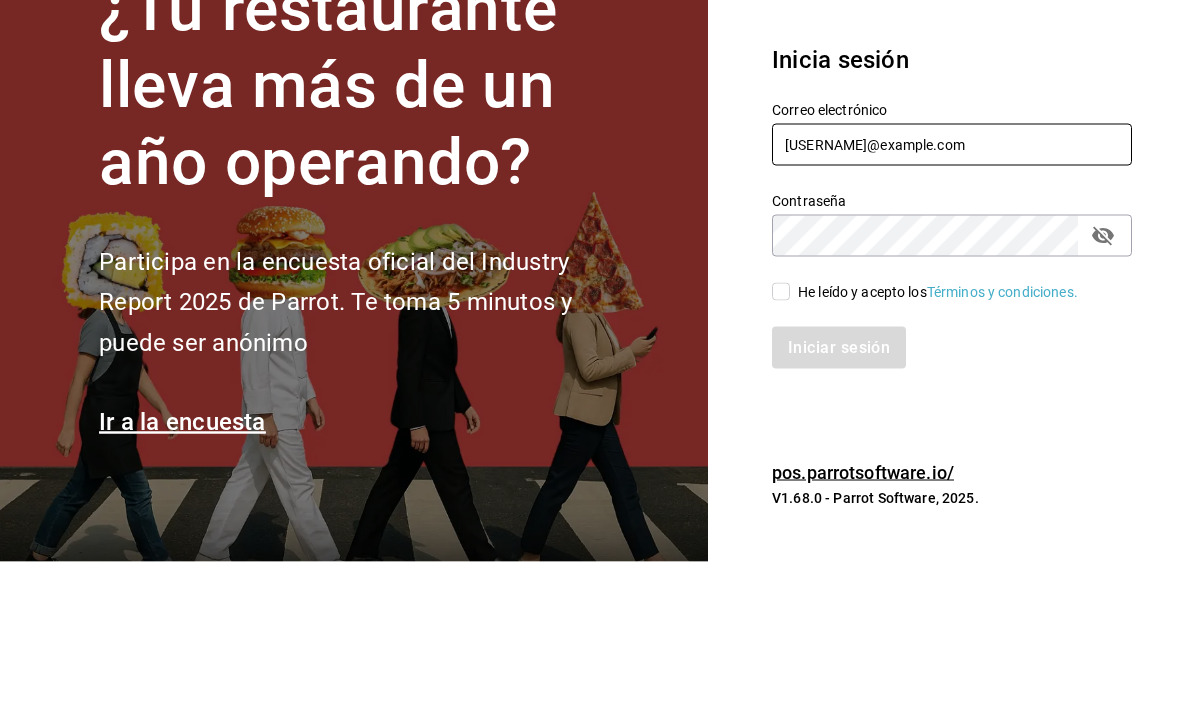 scroll, scrollTop: 64, scrollLeft: 0, axis: vertical 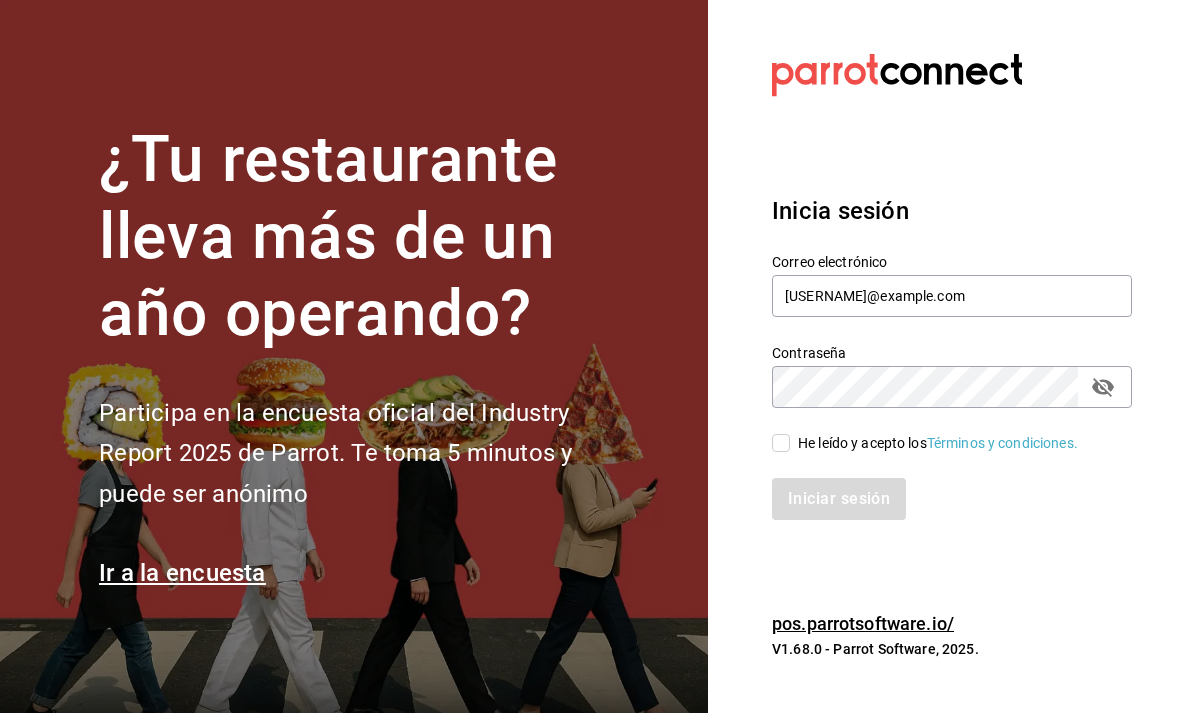 click on "He leído y acepto los  Términos y condiciones." at bounding box center (781, 443) 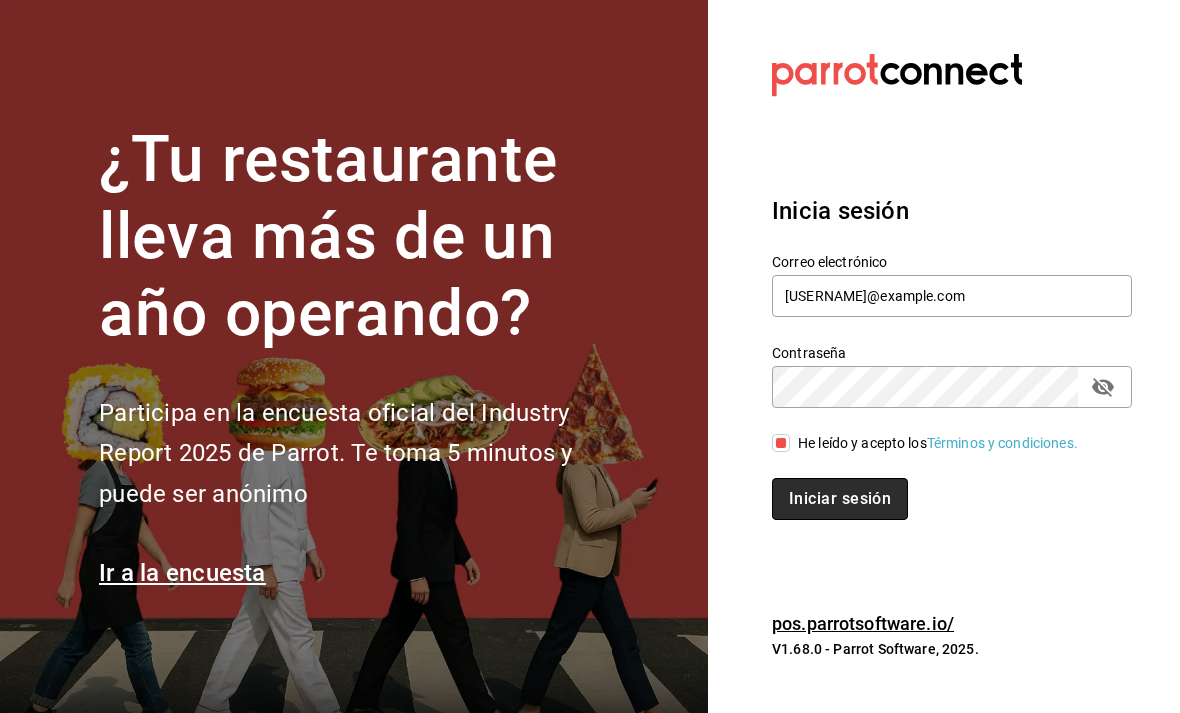click on "Iniciar sesión" at bounding box center (840, 499) 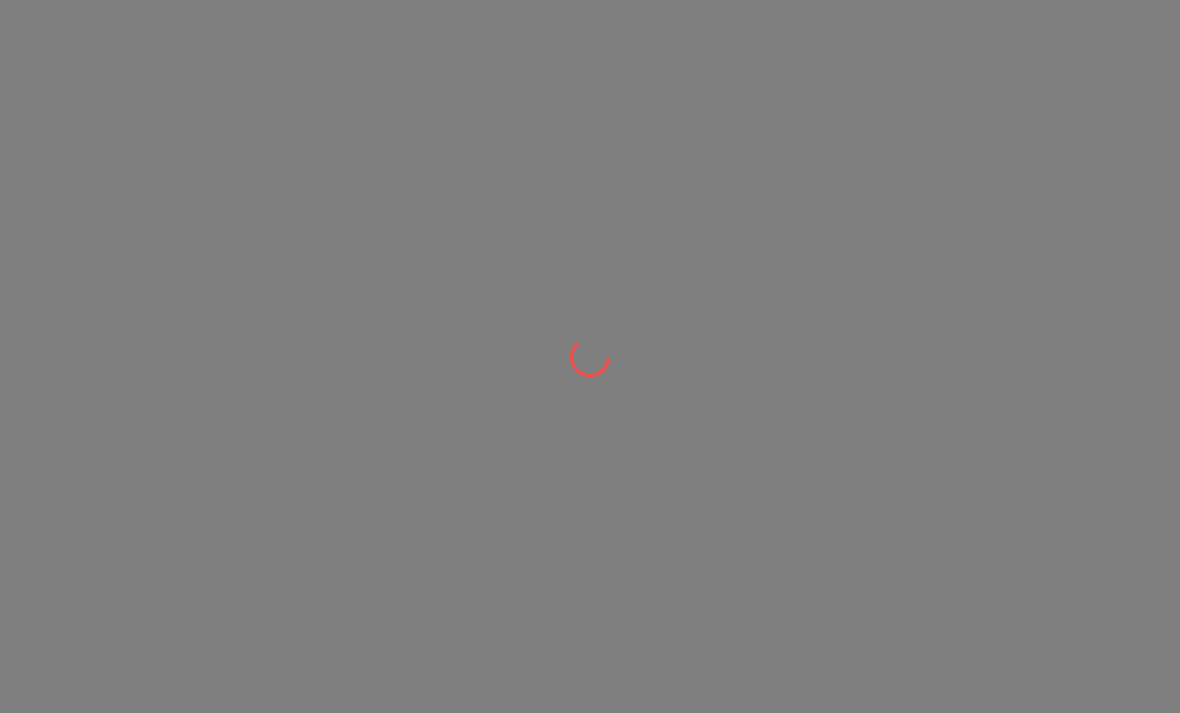 scroll, scrollTop: 0, scrollLeft: 0, axis: both 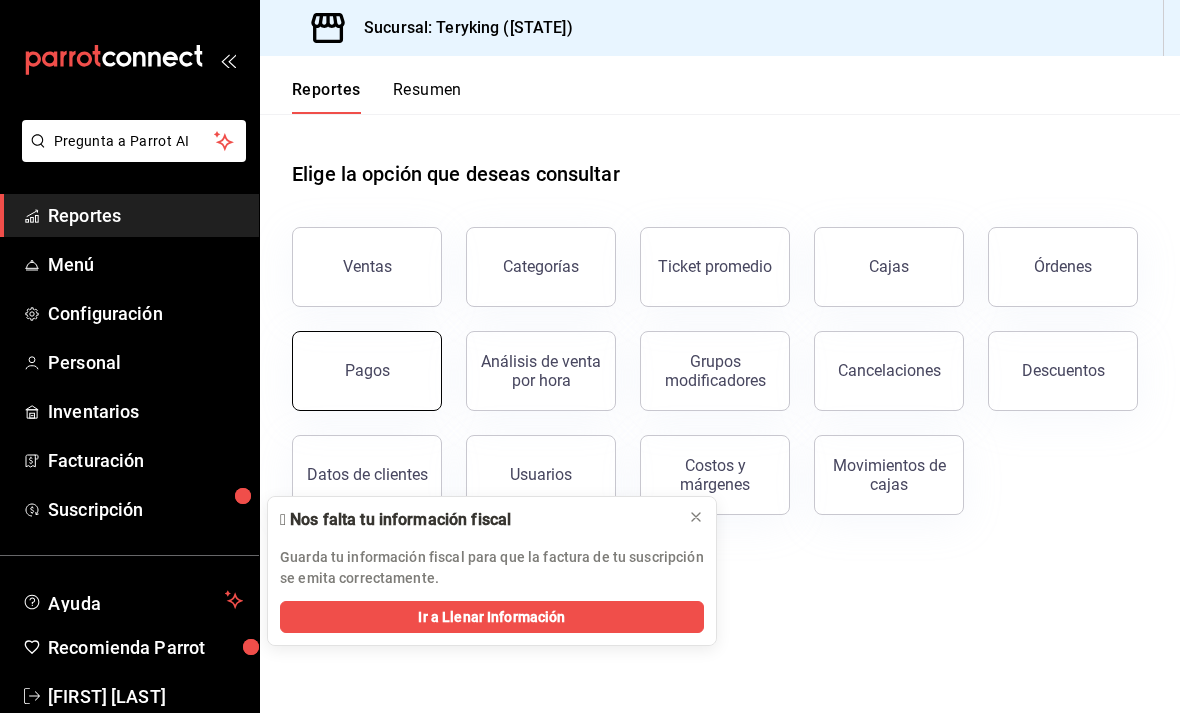 click on "Pagos" at bounding box center (367, 370) 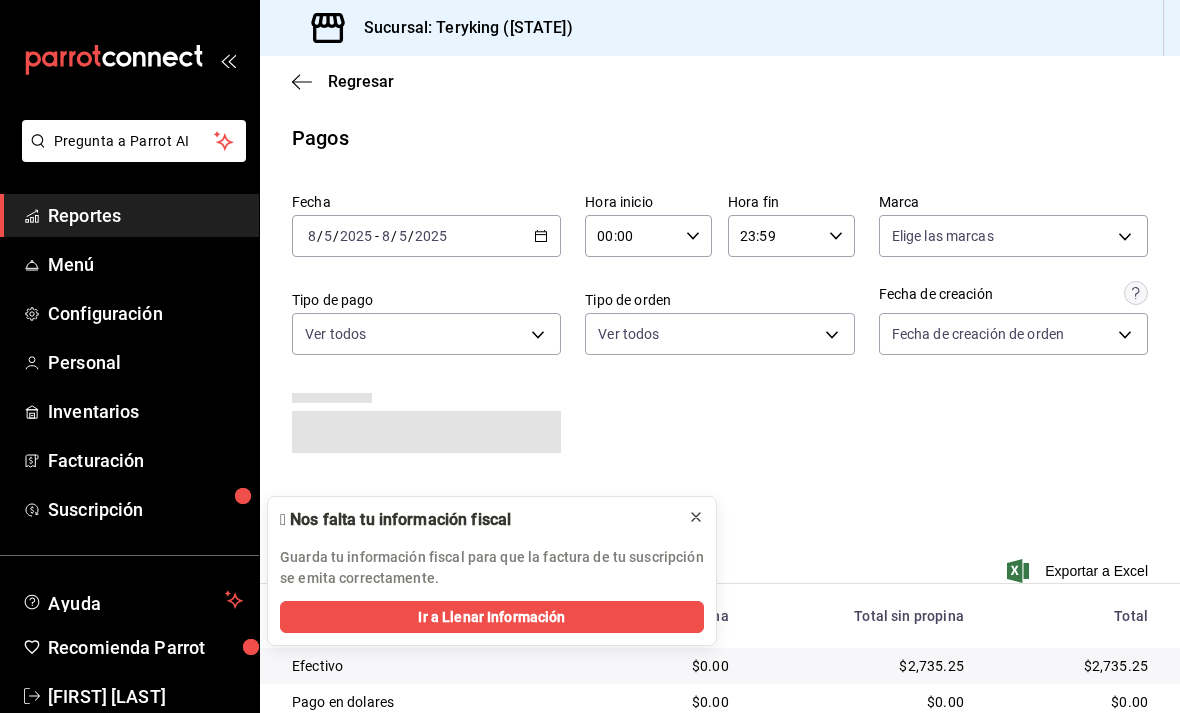 click 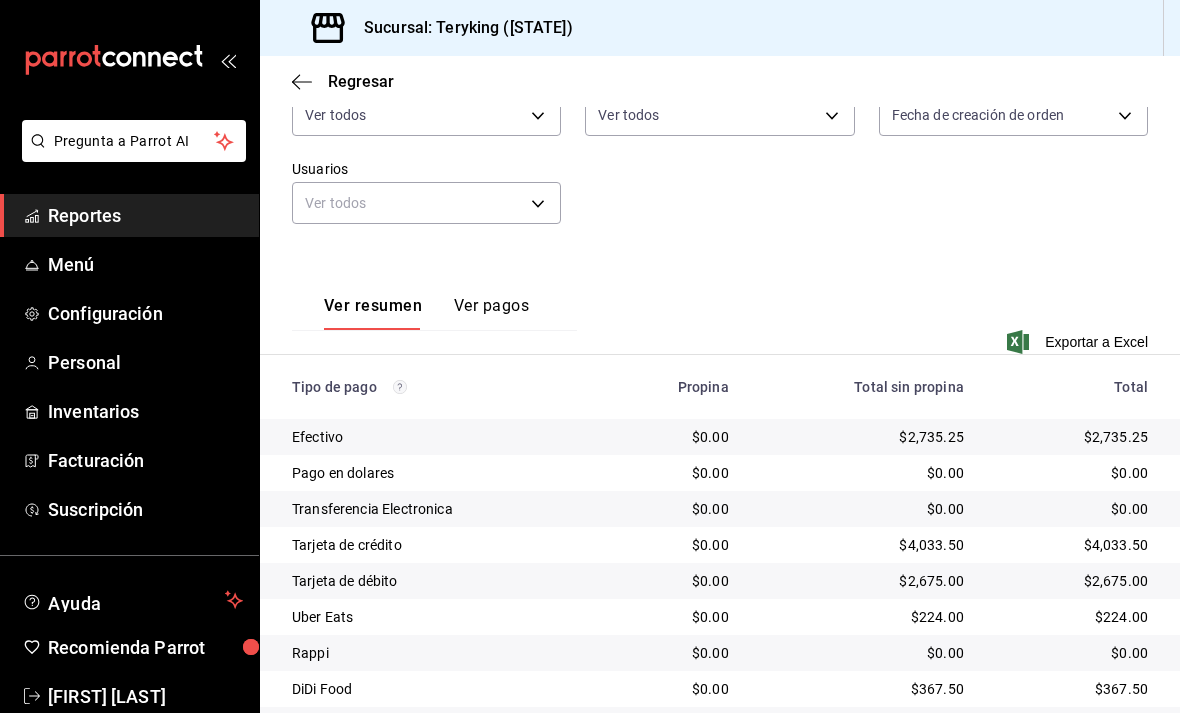 scroll, scrollTop: 218, scrollLeft: 0, axis: vertical 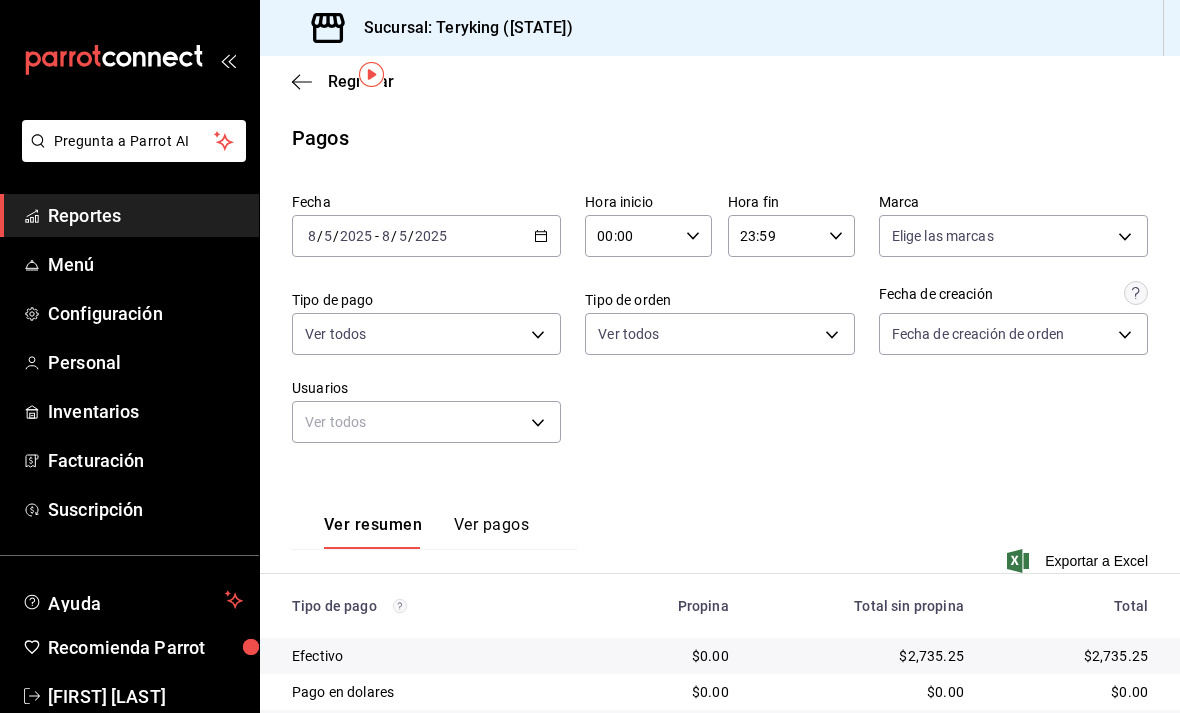 click on "[DATE] [DATE] - [DATE] [DATE]" at bounding box center (426, 236) 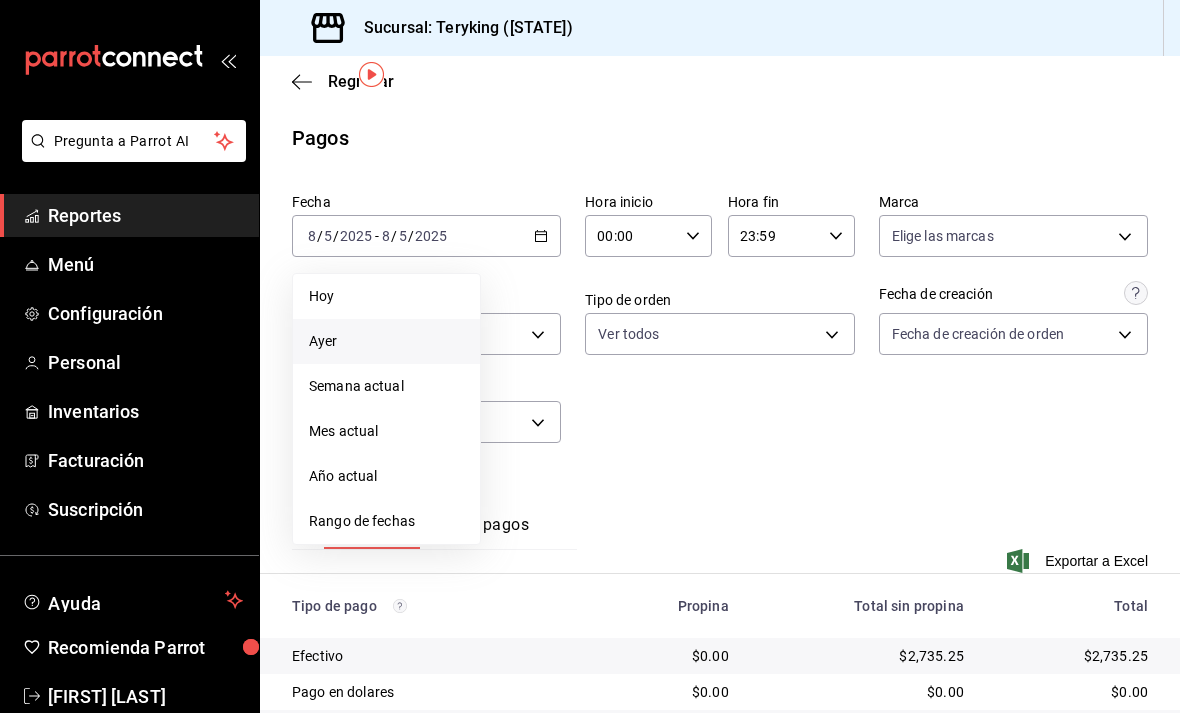 click on "Ayer" at bounding box center [386, 341] 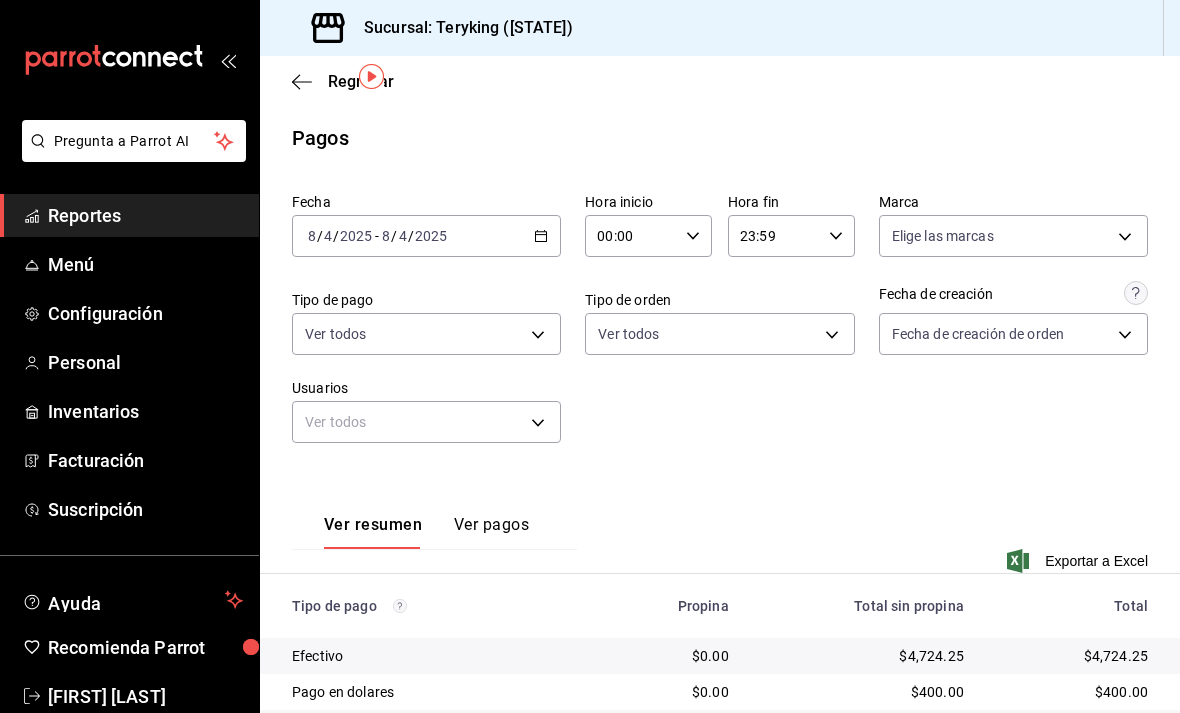 scroll, scrollTop: 0, scrollLeft: 0, axis: both 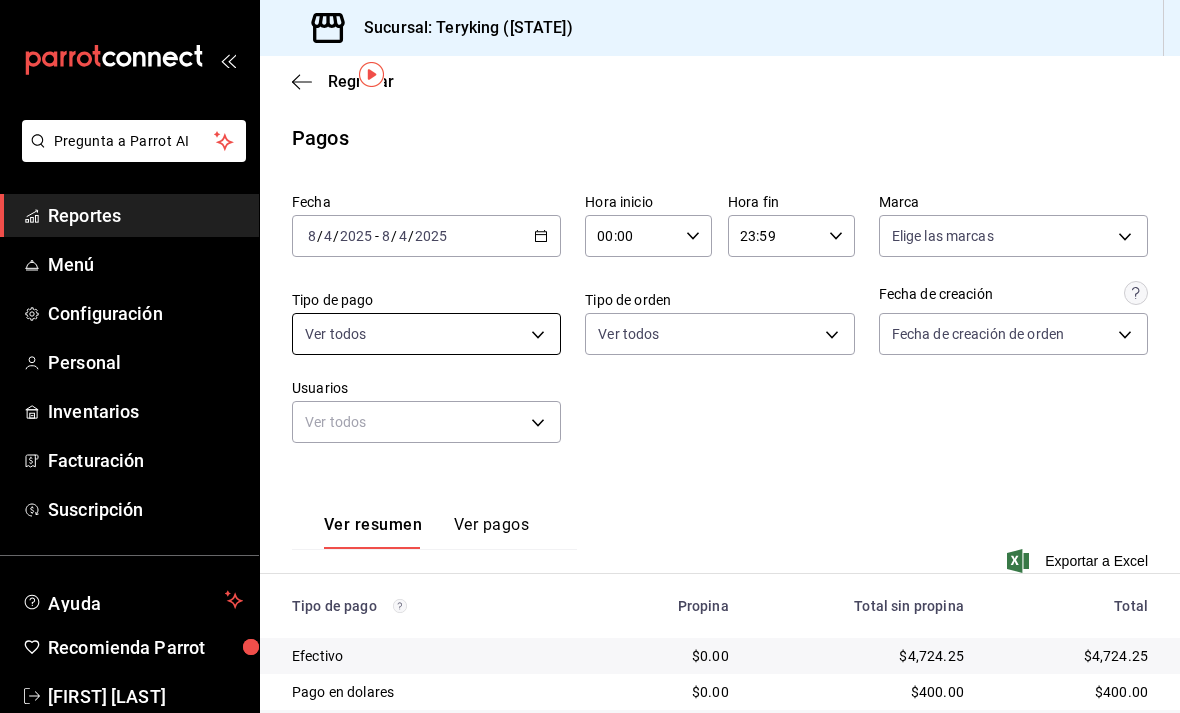 click on "Pregunta a Parrot AI Reportes   Menú   Configuración   Personal   Inventarios   Facturación   Suscripción   Ayuda Recomienda Parrot   [FIRST] [LAST]   Sugerir nueva función   Sucursal: Teryking (MXL) Regresar Pagos Fecha [DATE] [DATE] - [DATE] [DATE] Hora inicio 00:00 Hora inicio Hora fin 23:59 Hora fin Marca Elige las marcas Tipo de pago Ver todos Tipo de orden Ver todos Fecha de creación   Fecha de creación de orden ORDER Usuarios Ver todos null Ver resumen Ver pagos Exportar a Excel Tipo de pago   Propina Total sin propina Total Efectivo $0.00 $4,724.25 $4,724.25 Pago en dolares $0.00 $400.00 $400.00 Transferencia Electronica $0.00 $0.00 $0.00 Tarjeta de crédito $0.00 $1,970.00 $1,970.00 Tarjeta de débito $0.00 $3,844.25 $3,844.25 Uber Eats $0.00 $425.00 $425.00 Rappi $0.00 $271.60 $271.60 DiDi Food $0.00 $1,557.50 $1,557.50 Total $0.00 $13,192.60 $13,192.60 Pregunta a Parrot AI Reportes   Menú   Configuración   Personal   Inventarios   Facturación   Suscripción" at bounding box center (590, 356) 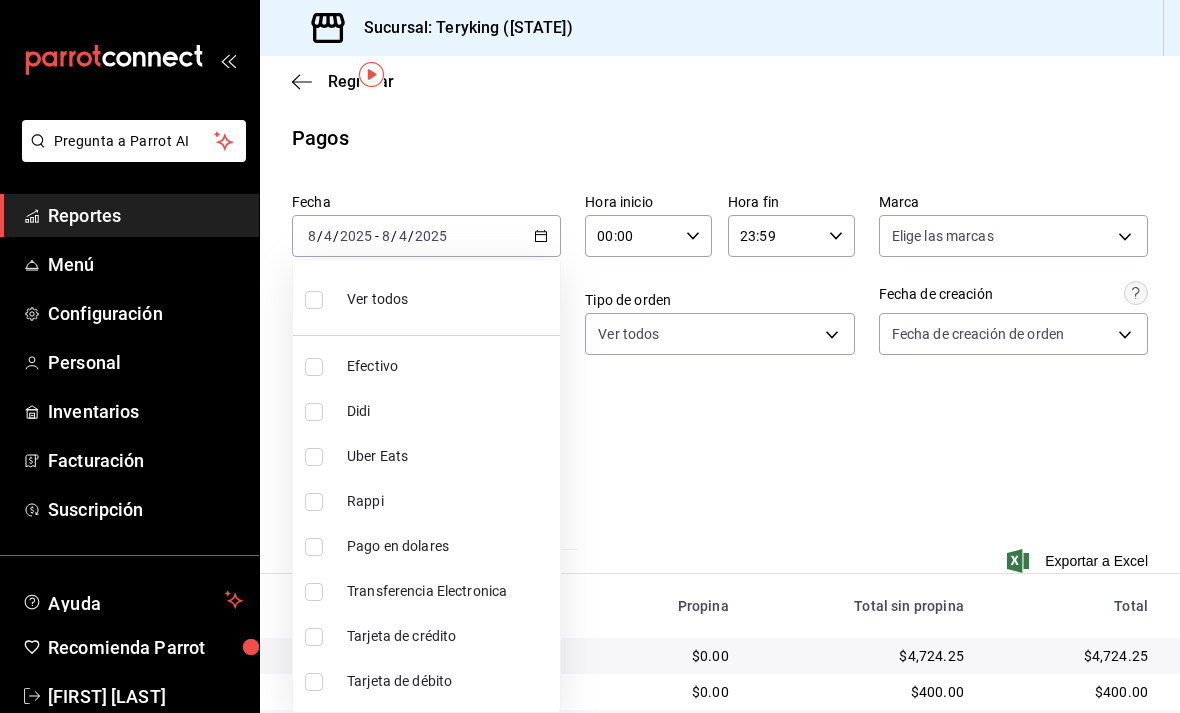 click at bounding box center (314, 367) 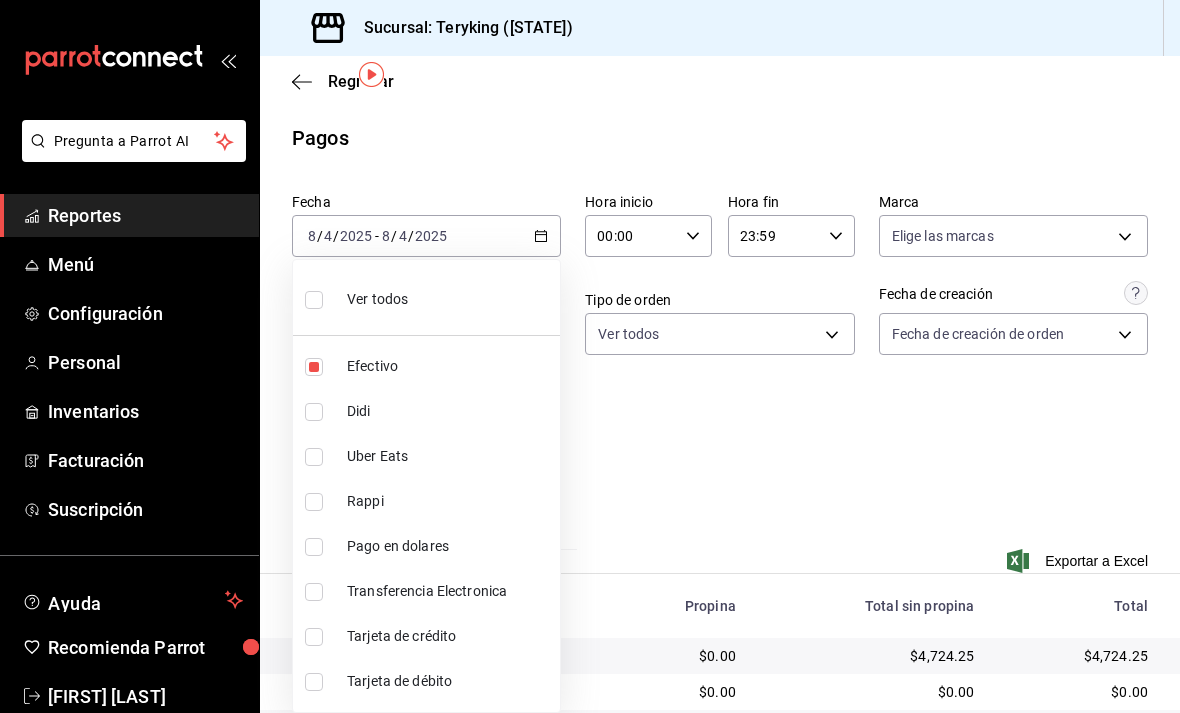 click at bounding box center [590, 356] 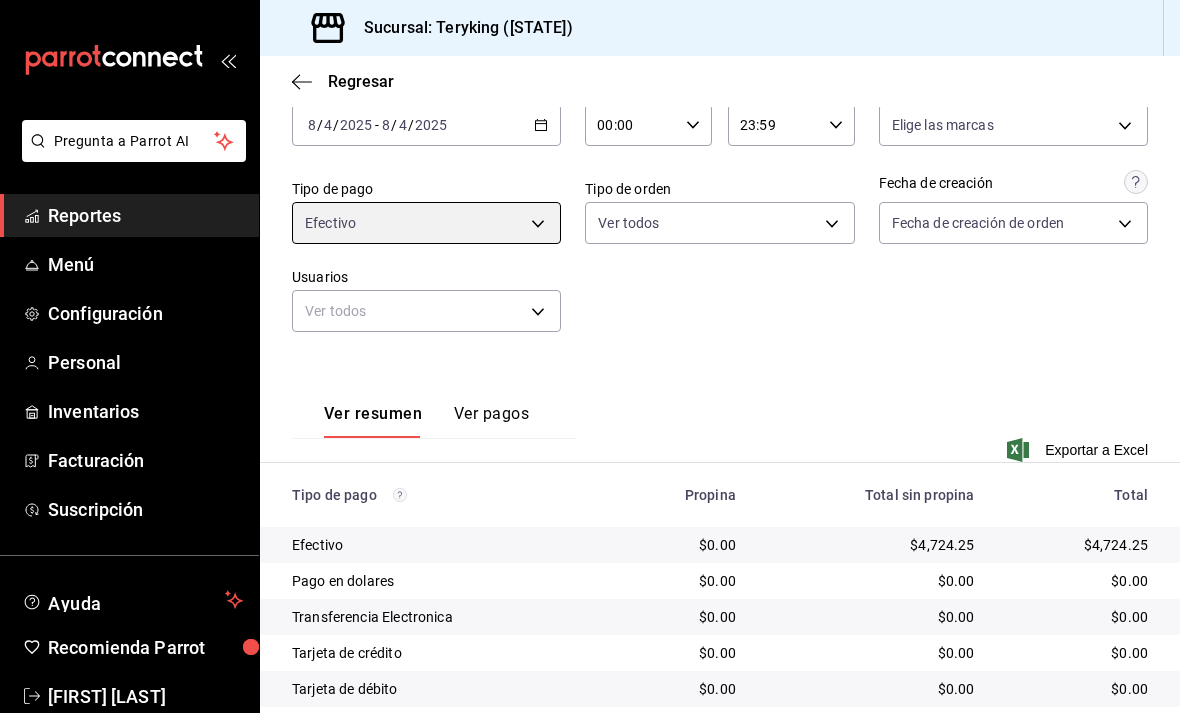 scroll, scrollTop: 115, scrollLeft: 0, axis: vertical 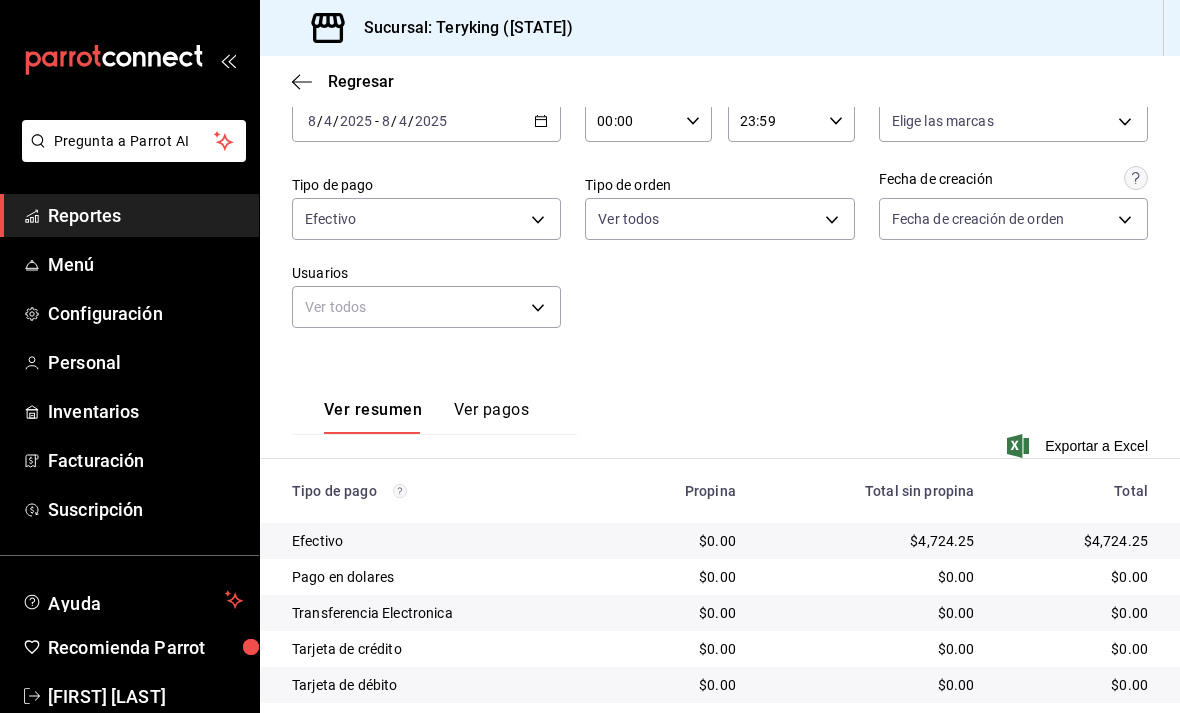 click on "Ver pagos" at bounding box center (491, 417) 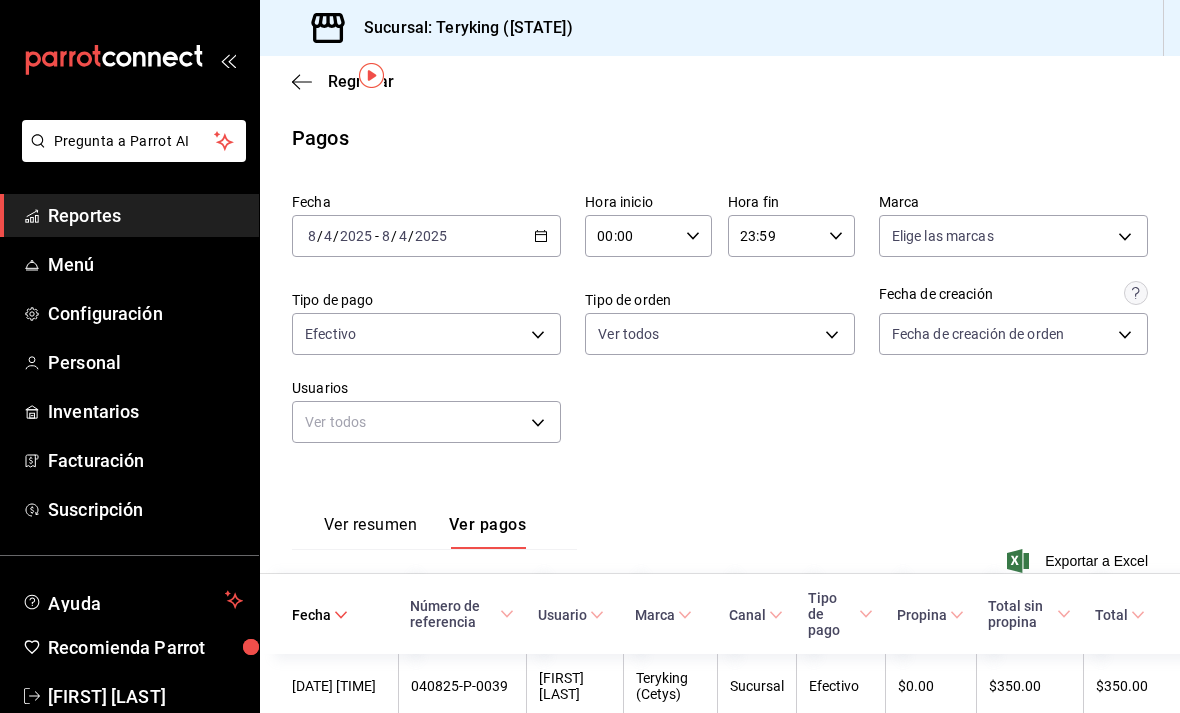 scroll, scrollTop: 0, scrollLeft: 0, axis: both 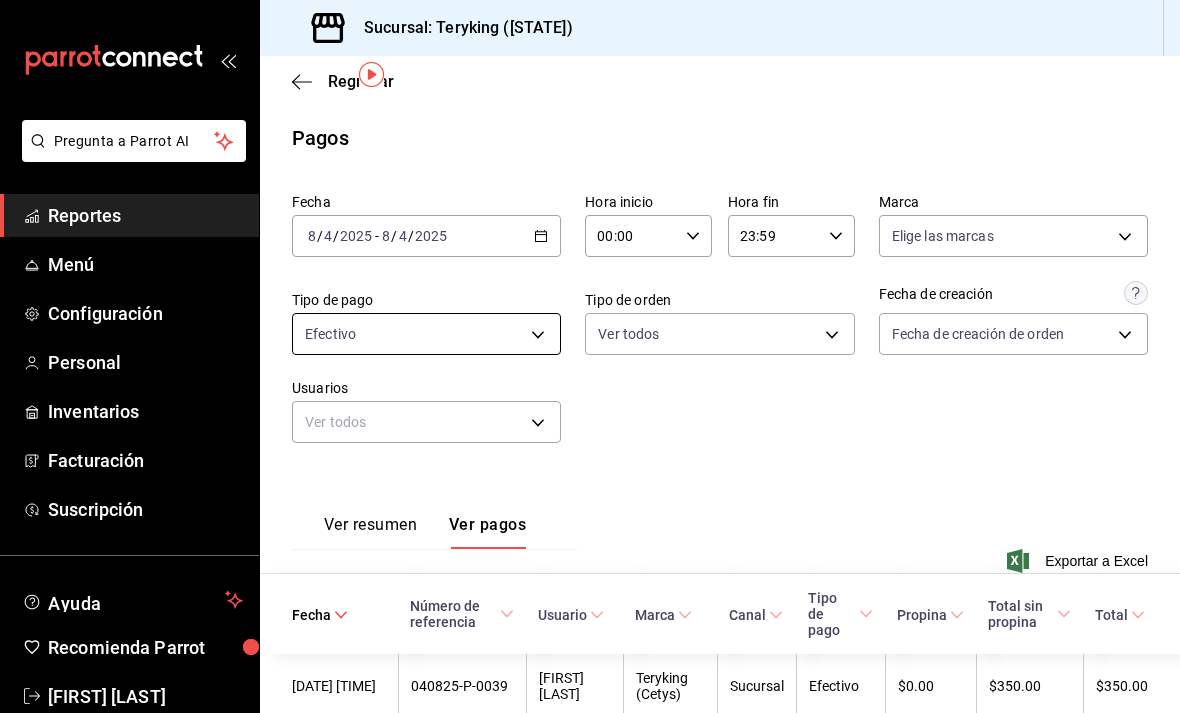 click on "Pregunta a Parrot AI Reportes   Menú   Configuración   Personal   Inventarios   Facturación   Suscripción   Ayuda Recomienda Parrot   [FULL_NAME]   Sugerir nueva función   Sucursal: Teryking ([STATE]) Regresar Pagos Fecha [DATE] [DATE] - [DATE] [DATE] Hora inicio 00:00 Hora inicio Hora fin 23:59 Hora fin Marca Elige las marcas Tipo de pago Efectivo [UUID] Tipo de orden Ver todos Fecha de creación   Fecha de creación de orden ORDER Usuarios Ver todos null Ver resumen Ver pagos Exportar a Excel Fecha Número de referencia Usuario Marca Canal Tipo de pago Propina Total sin propina Total [DATE] [TIME] [ID] [FULL_NAME] Teryking (Cetys) Sucursal Efectivo $0.00 $[PRICE] $[PRICE] [DATE] [TIME] [ID] [FULL_NAME] Teryking (Cetys) Sucursal Efectivo $0.00 $[PRICE] $[PRICE] [DATE] [TIME] [ID] [FULL_NAME] Teryking (Cetys) Sucursal Efectivo $0.00 $[PRICE] $[PRICE] [DATE] [TIME] [ID] [FULL_NAME] Teryking (Cetys)" at bounding box center (590, 356) 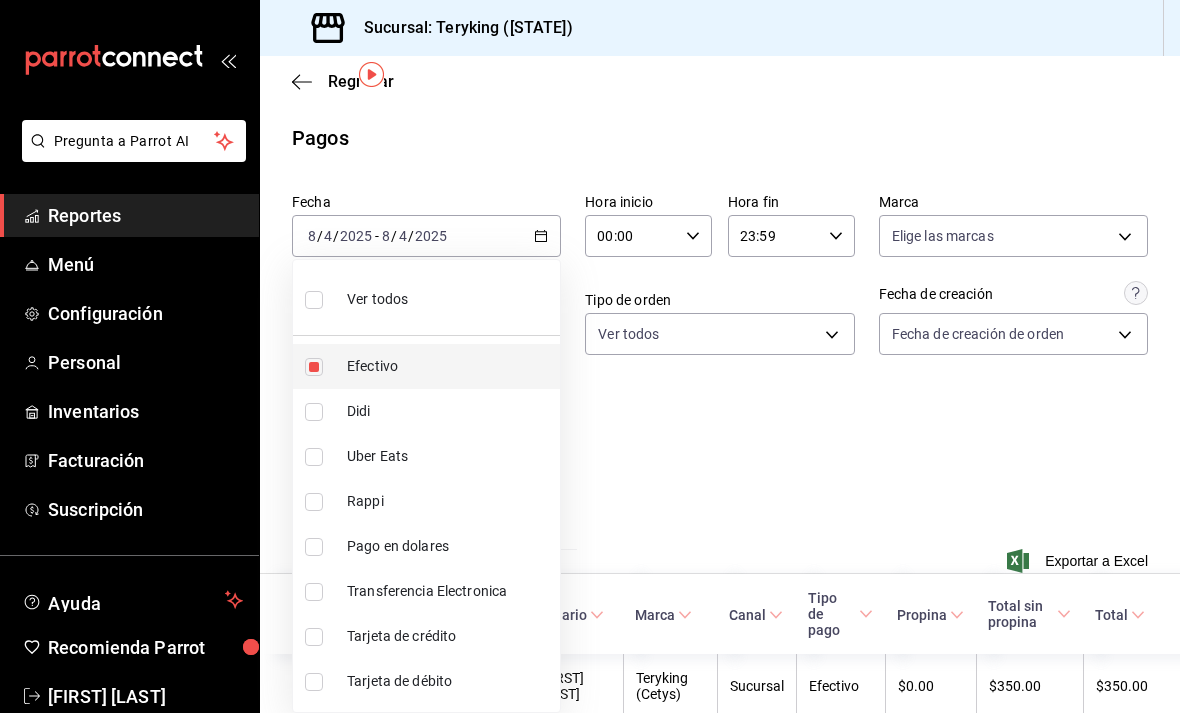 click at bounding box center [314, 367] 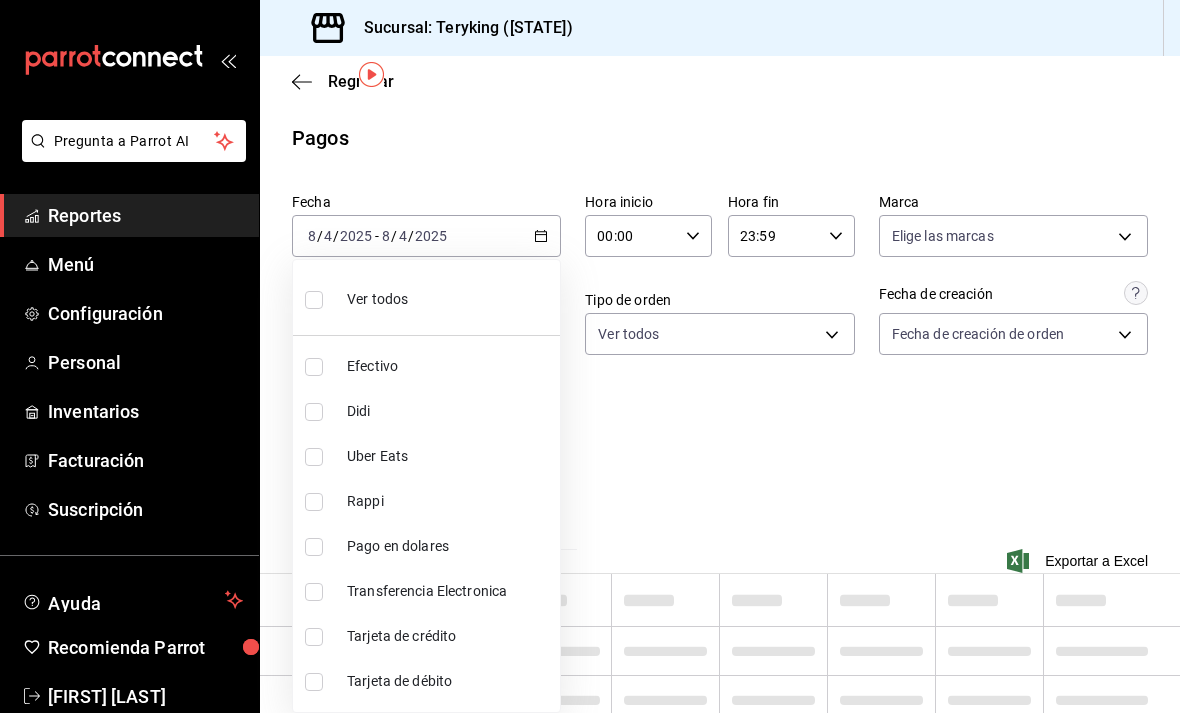 type 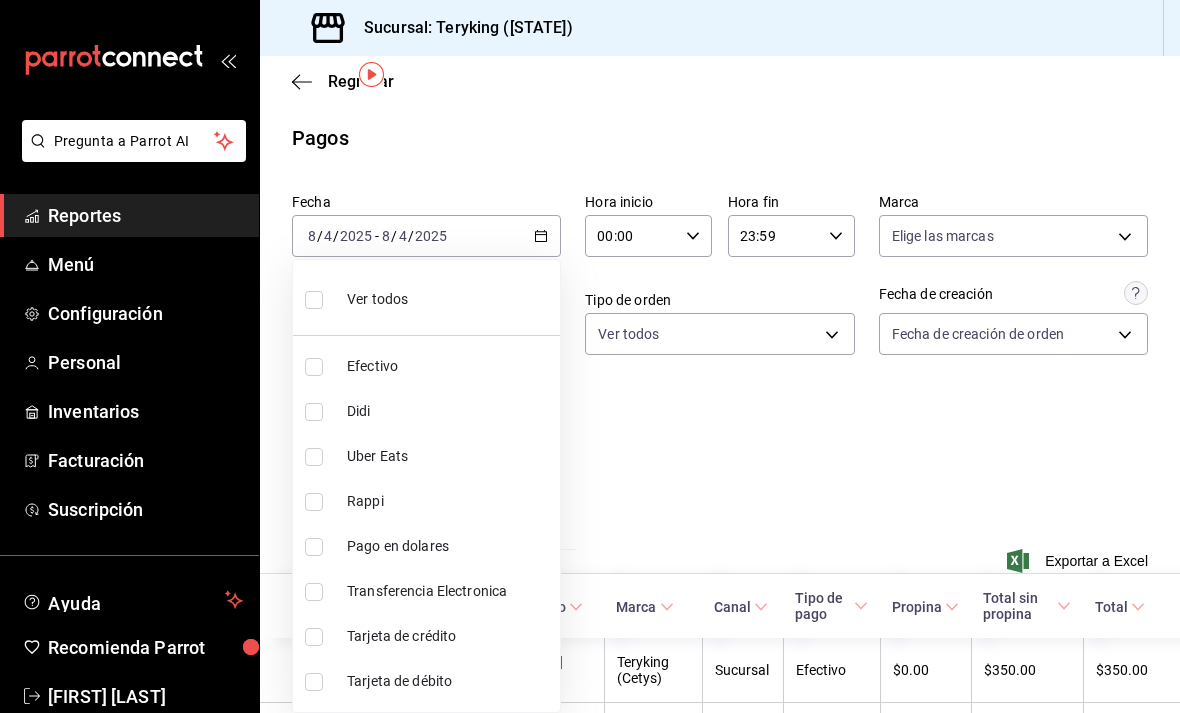click at bounding box center (314, 637) 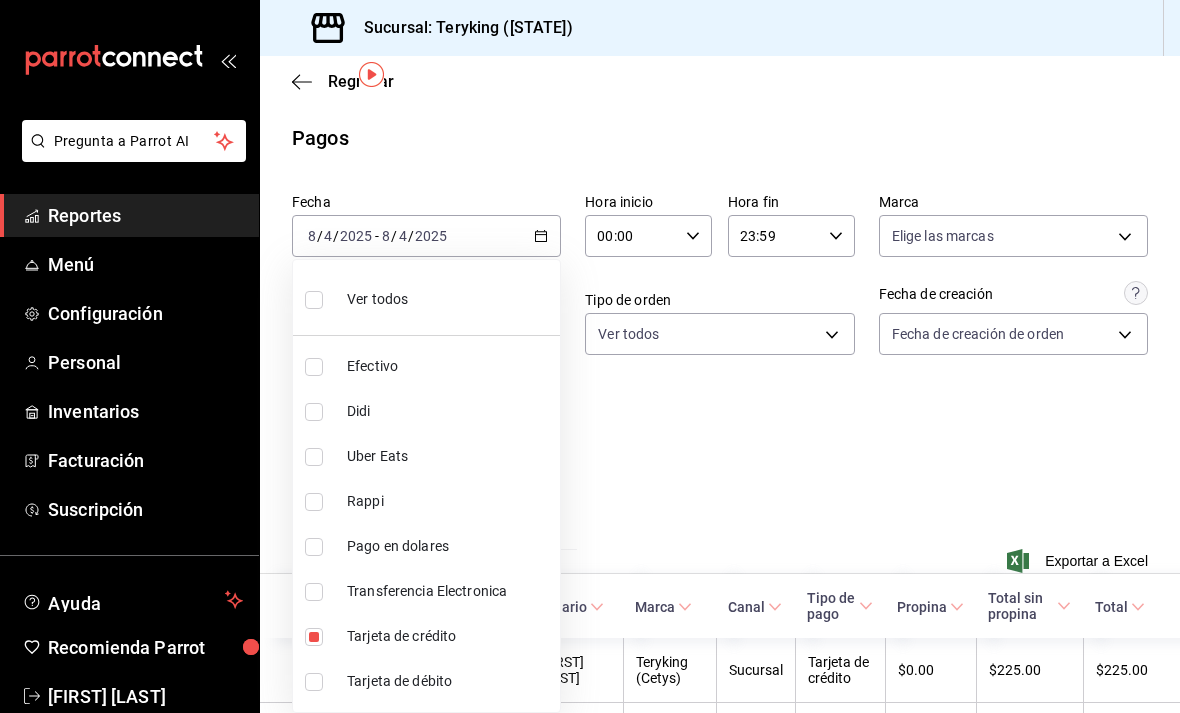 click at bounding box center (590, 356) 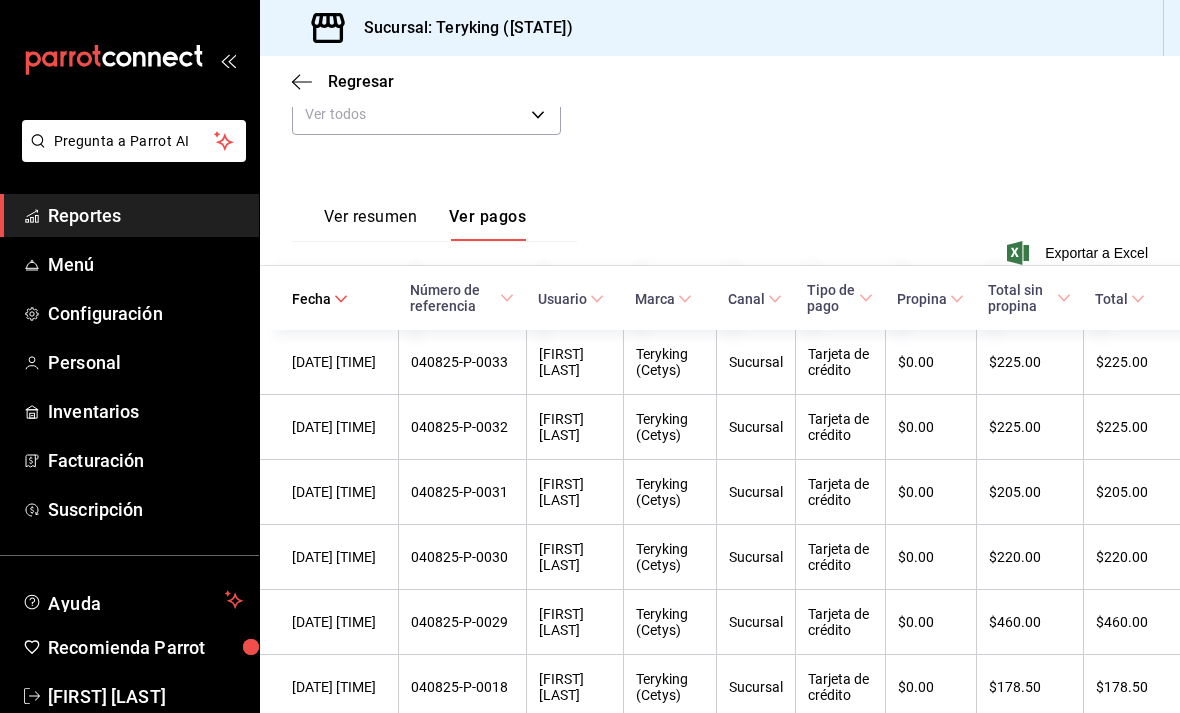 scroll, scrollTop: 338, scrollLeft: 0, axis: vertical 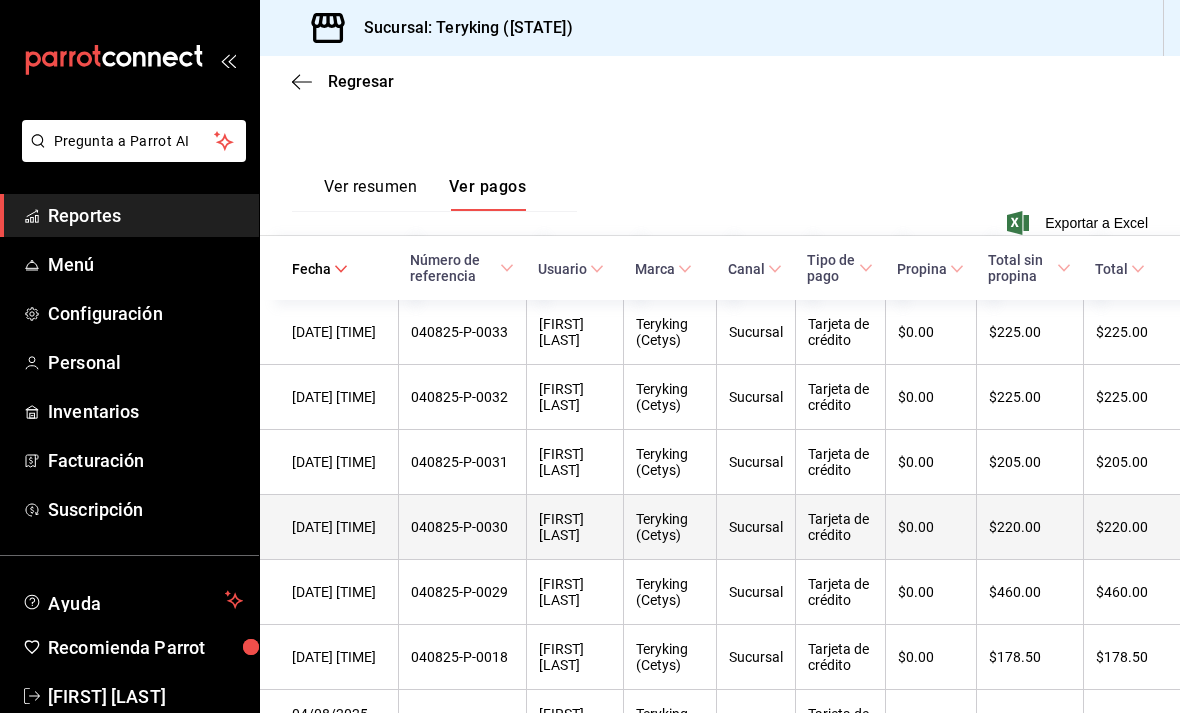 click on "[DATE] [TIME]" at bounding box center (329, 527) 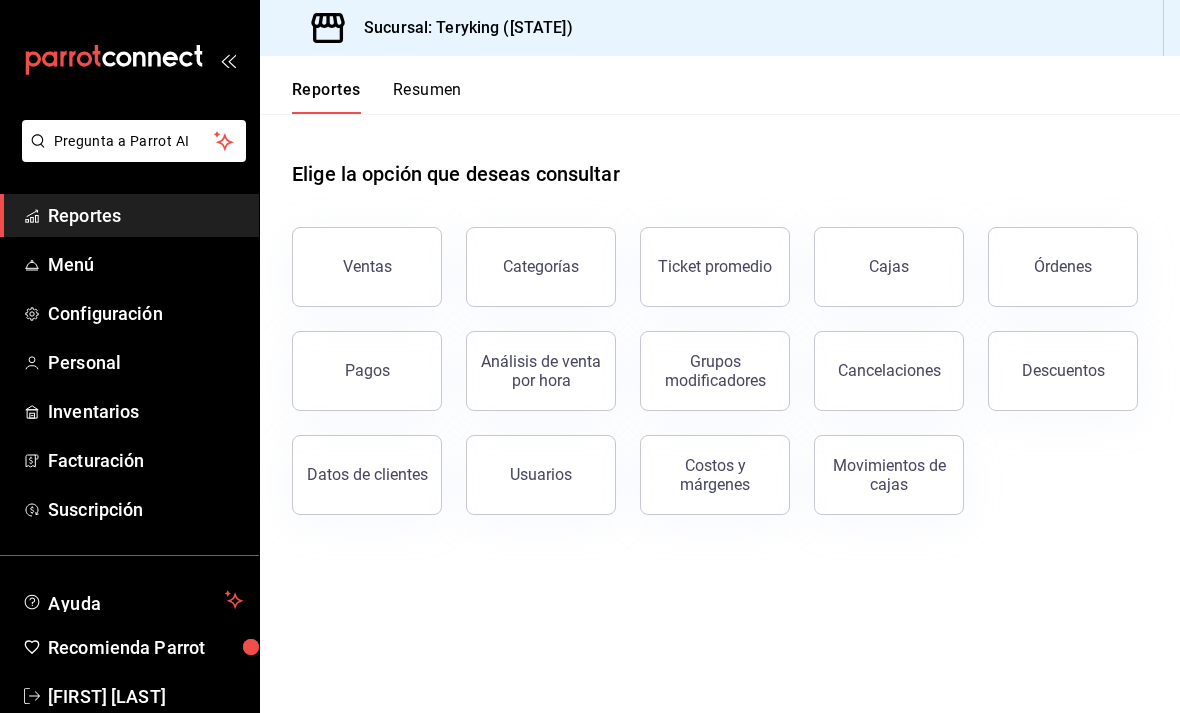 click on "Órdenes" at bounding box center [1063, 267] 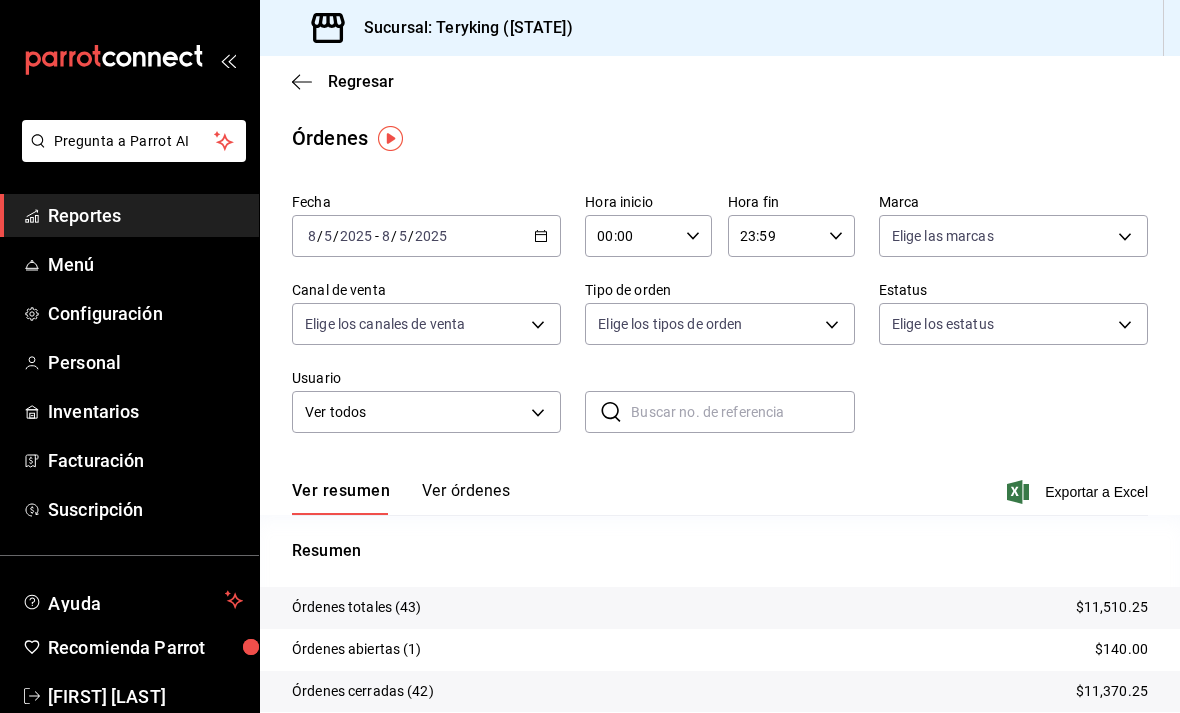 click 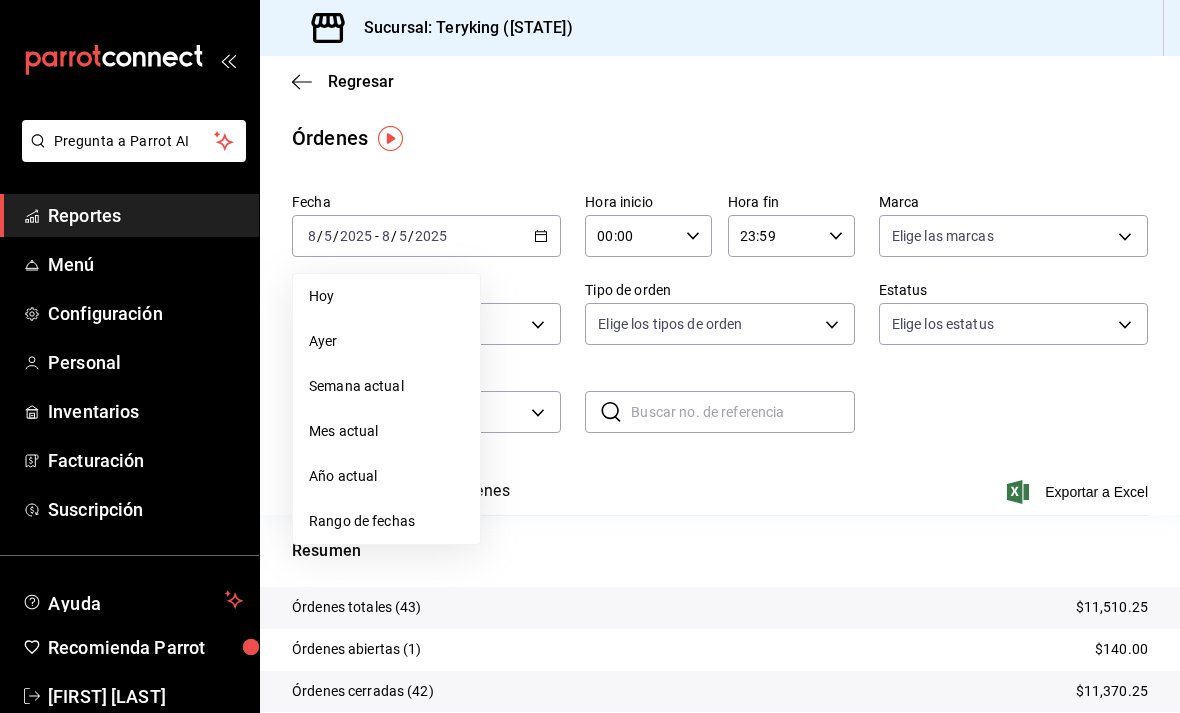 click on "Rango de fechas" at bounding box center (386, 521) 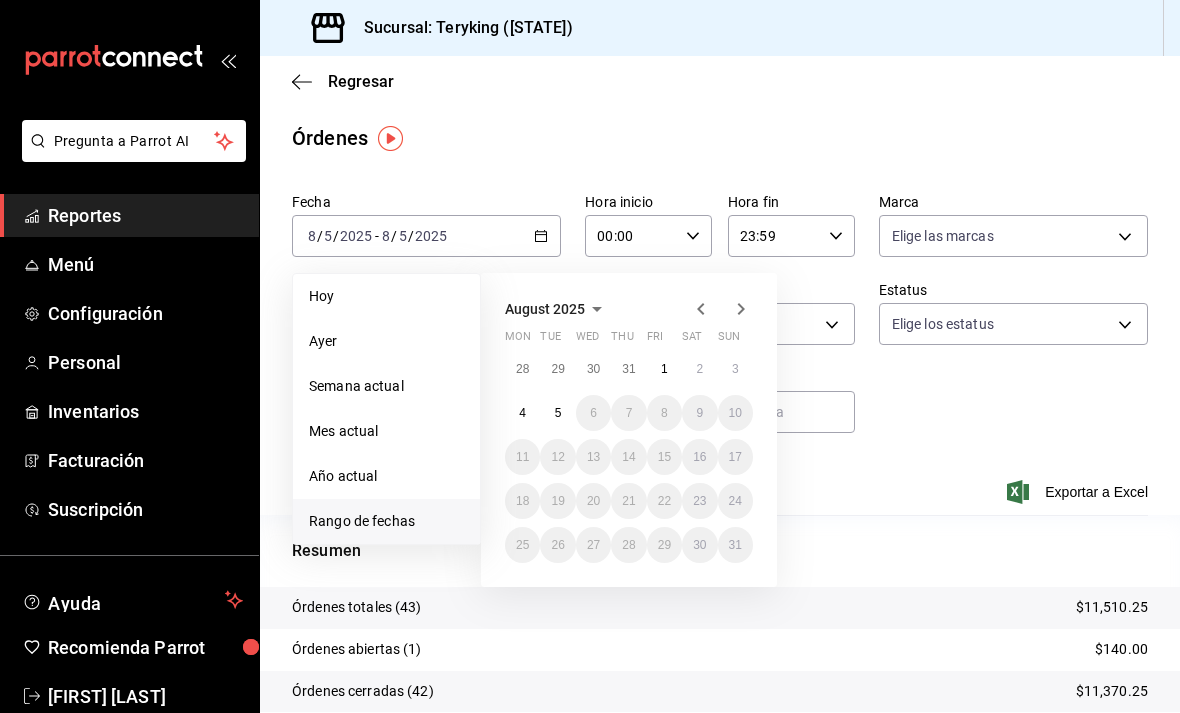 click on "28" at bounding box center [522, 369] 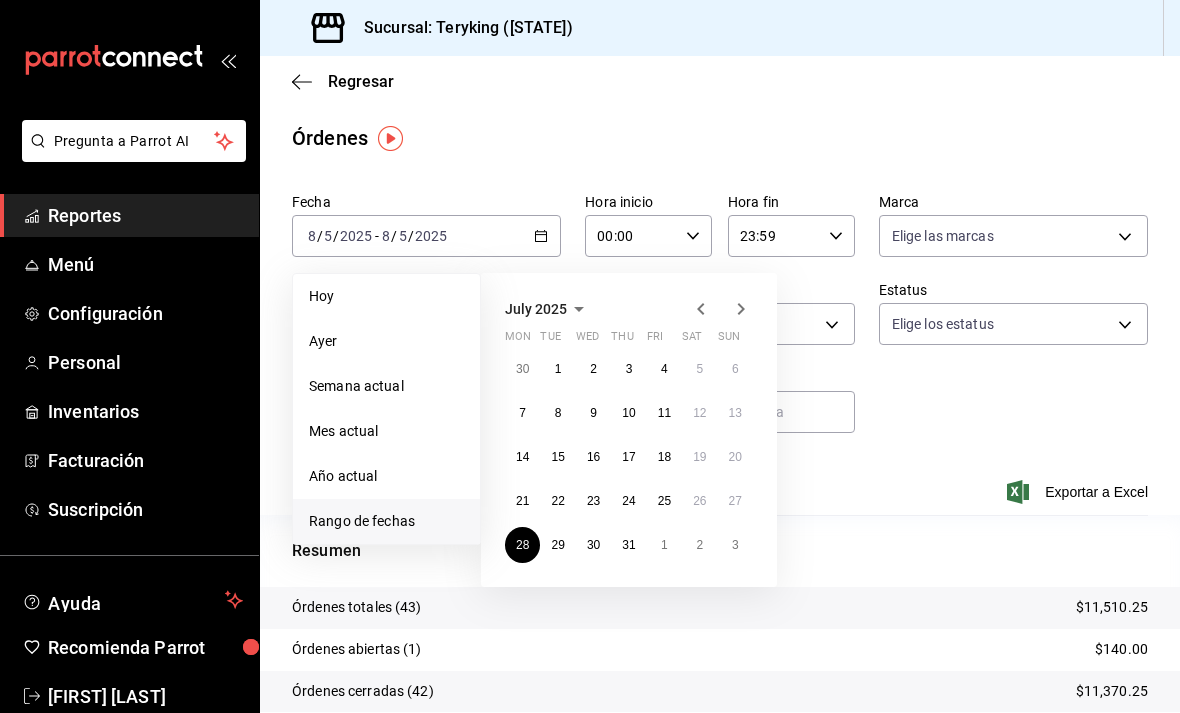 click on "2" at bounding box center (699, 545) 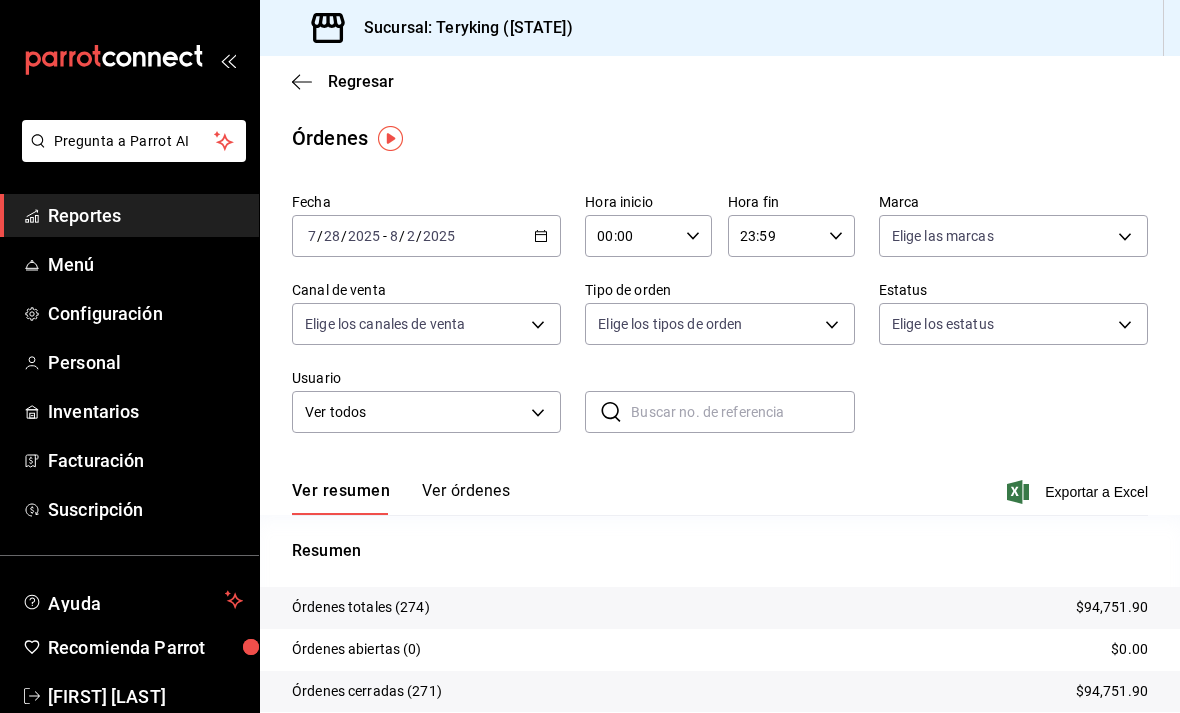 click on "Pregunta a Parrot AI Reportes   Menú   Configuración   Personal   Inventarios   Facturación   Suscripción   Ayuda Recomienda Parrot   [FULL_NAME]   Sugerir nueva función   Sucursal: Teryking ([STATE]) Regresar Órdenes Fecha [DATE] [DATE] - [DATE] [DATE] Hora inicio 00:00 Hora inicio Hora fin 23:59 Hora fin Marca Elige las marcas Canal de venta Elige los canales de venta Tipo de orden Elige los tipos de orden Estatus Elige los estatus Usuario Ver todos ALL ​ ​ Ver resumen Ver órdenes Exportar a Excel Resumen Órdenes totales (274) $[PRICE] Órdenes abiertas (0) $0.00 Órdenes cerradas (271) $[PRICE] Órdenes canceladas (3) $0.00 Órdenes negadas (0) $0.00 ¿Quieres ver el consumo promedio por orden y comensal? Ve al reporte de Ticket promedio Pregunta a Parrot AI Reportes   Menú   Configuración   Personal   Inventarios   Facturación   Suscripción   Ayuda Recomienda Parrot   [FULL_NAME]   Sugerir nueva función   Ver video tutorial Ir a video" at bounding box center [590, 356] 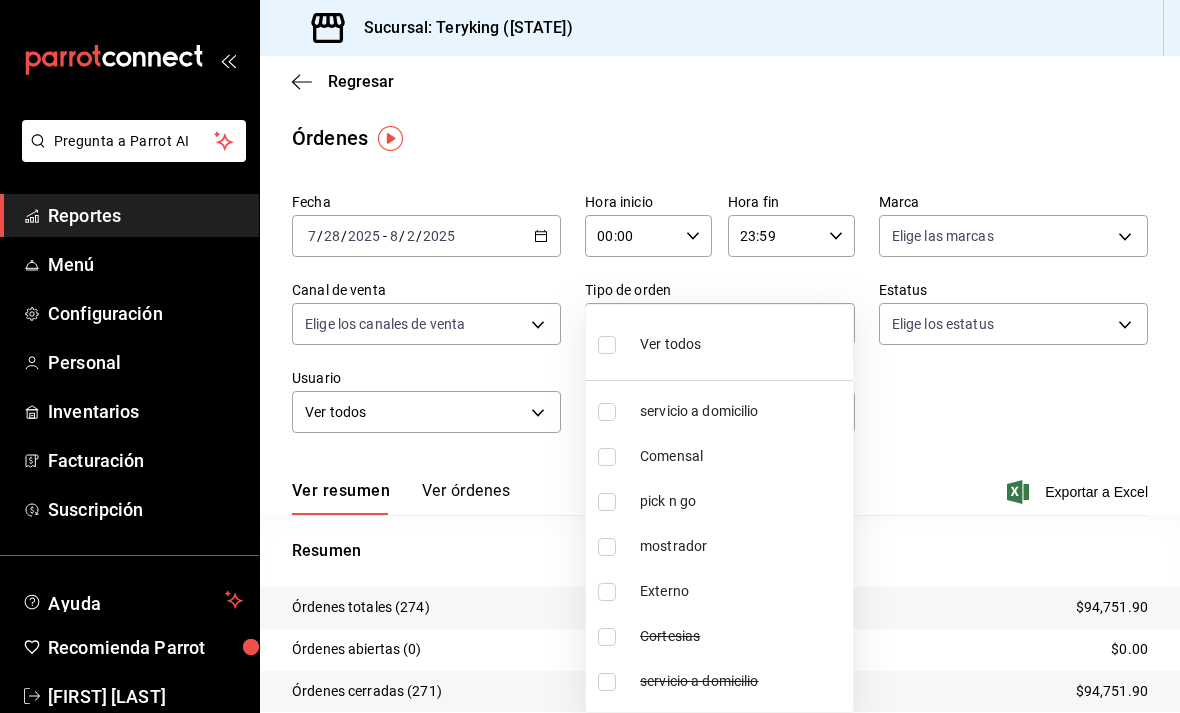 click on "servicio a domicilio" at bounding box center [742, 411] 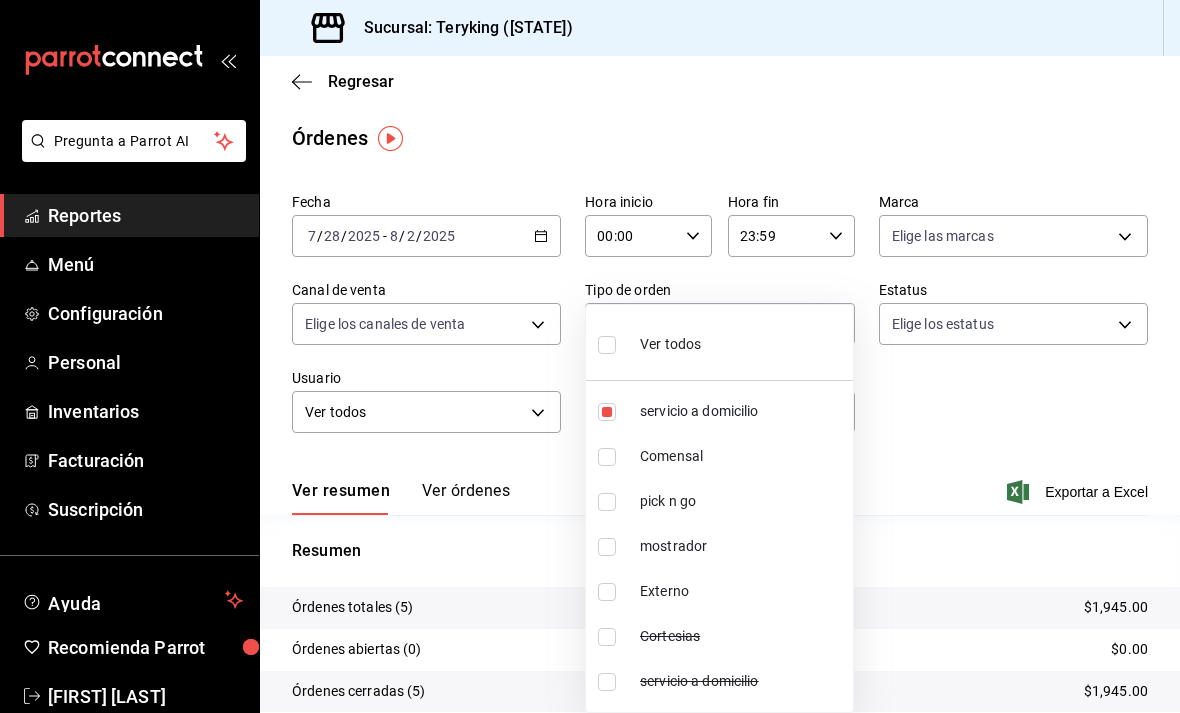 click at bounding box center [590, 356] 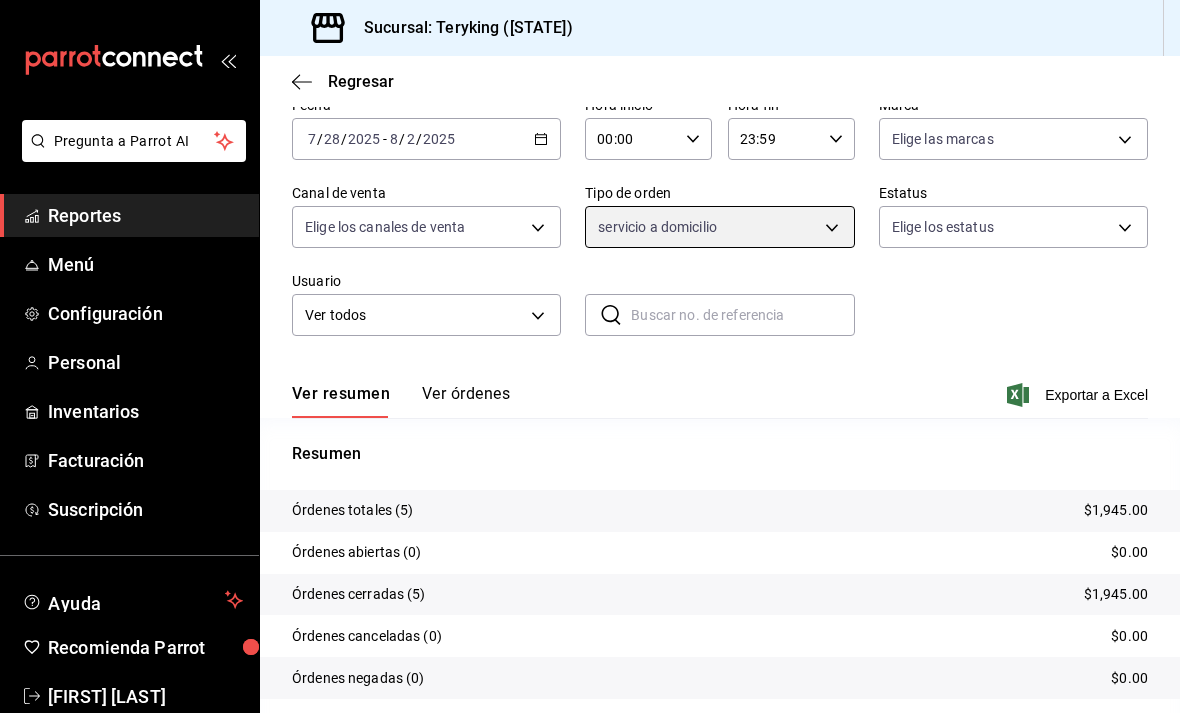 scroll, scrollTop: 96, scrollLeft: 0, axis: vertical 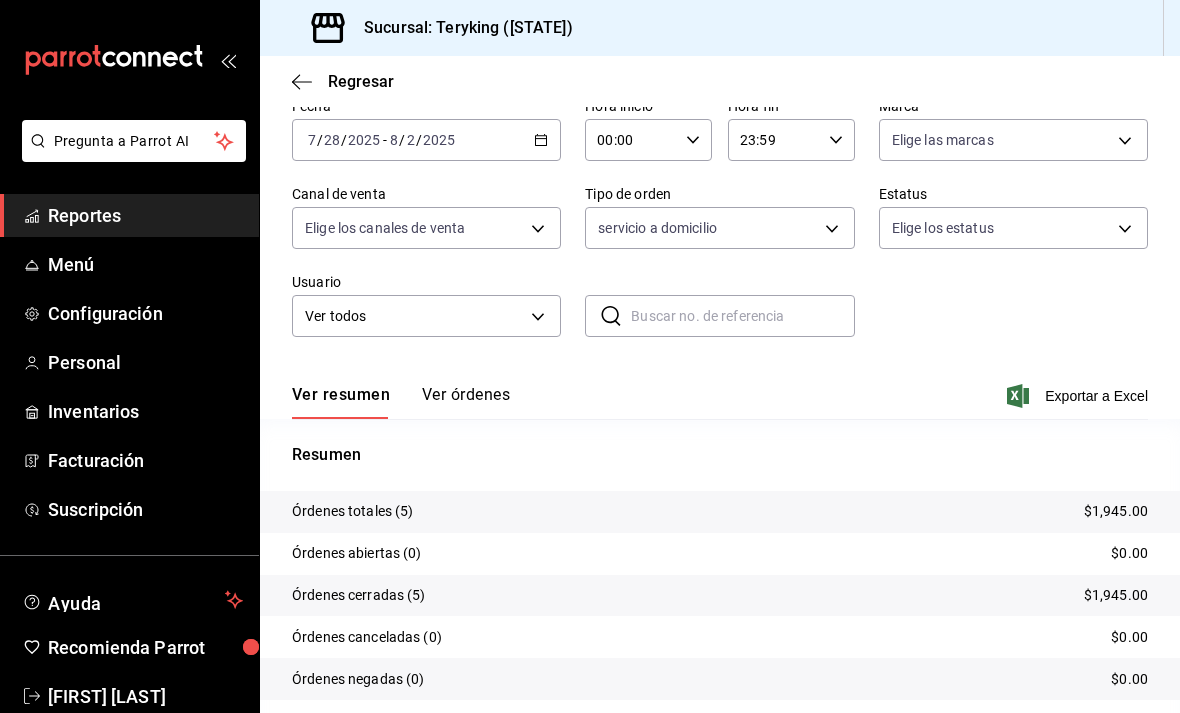 click on "Ver órdenes" at bounding box center (466, 402) 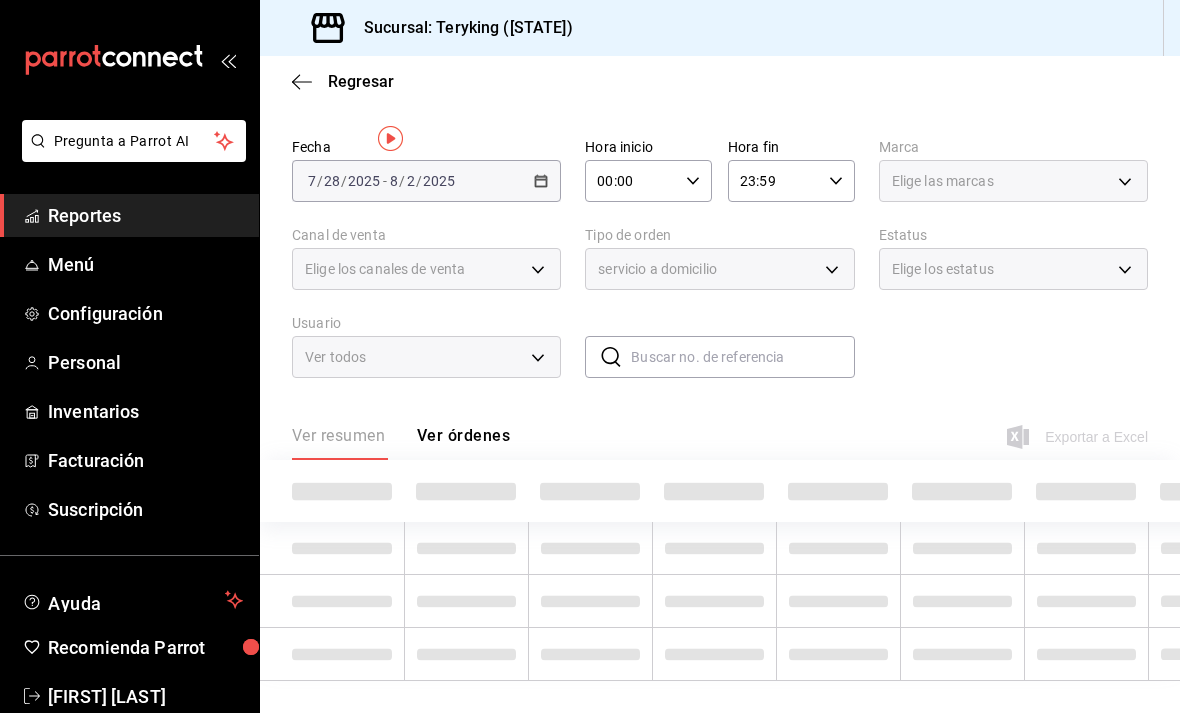 scroll, scrollTop: 0, scrollLeft: 0, axis: both 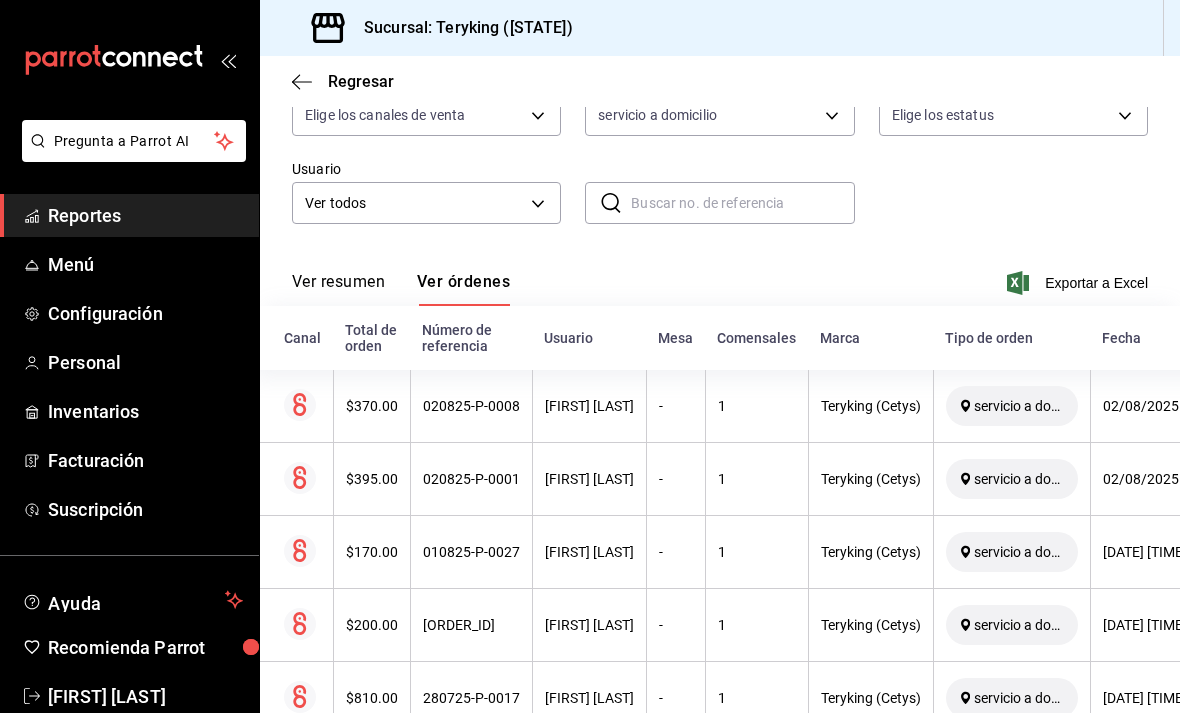 click on "Ver resumen Ver órdenes Exportar a Excel" at bounding box center (720, 277) 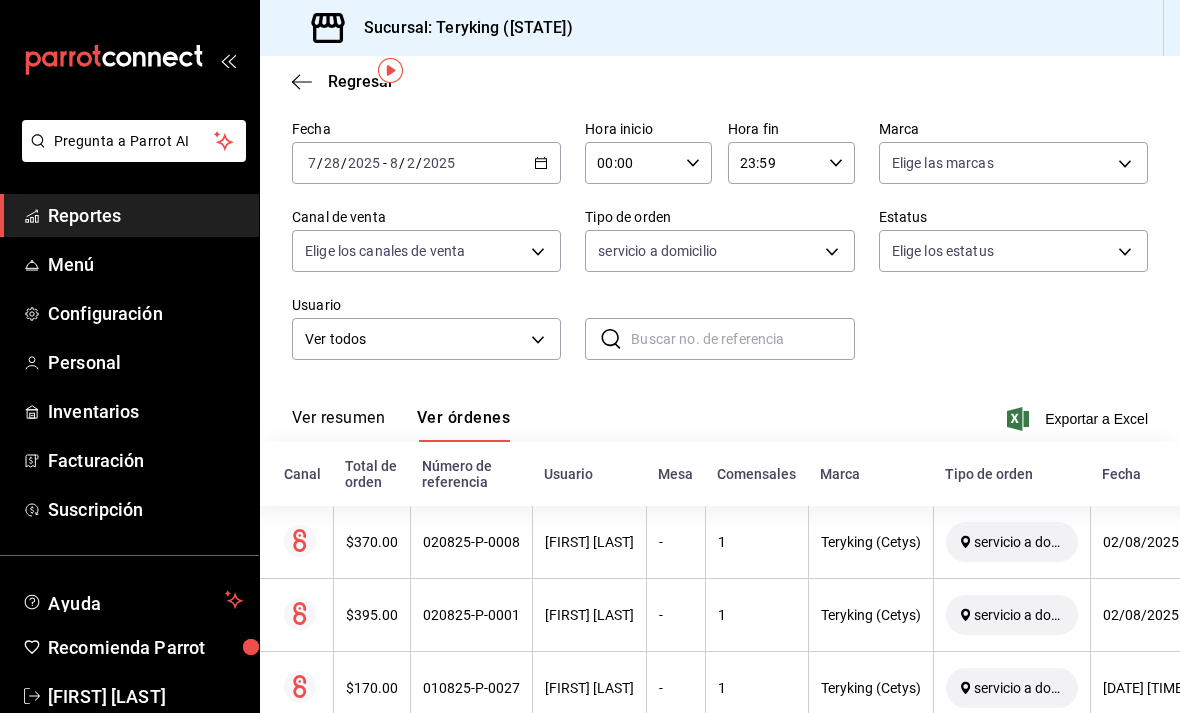 scroll, scrollTop: 68, scrollLeft: 0, axis: vertical 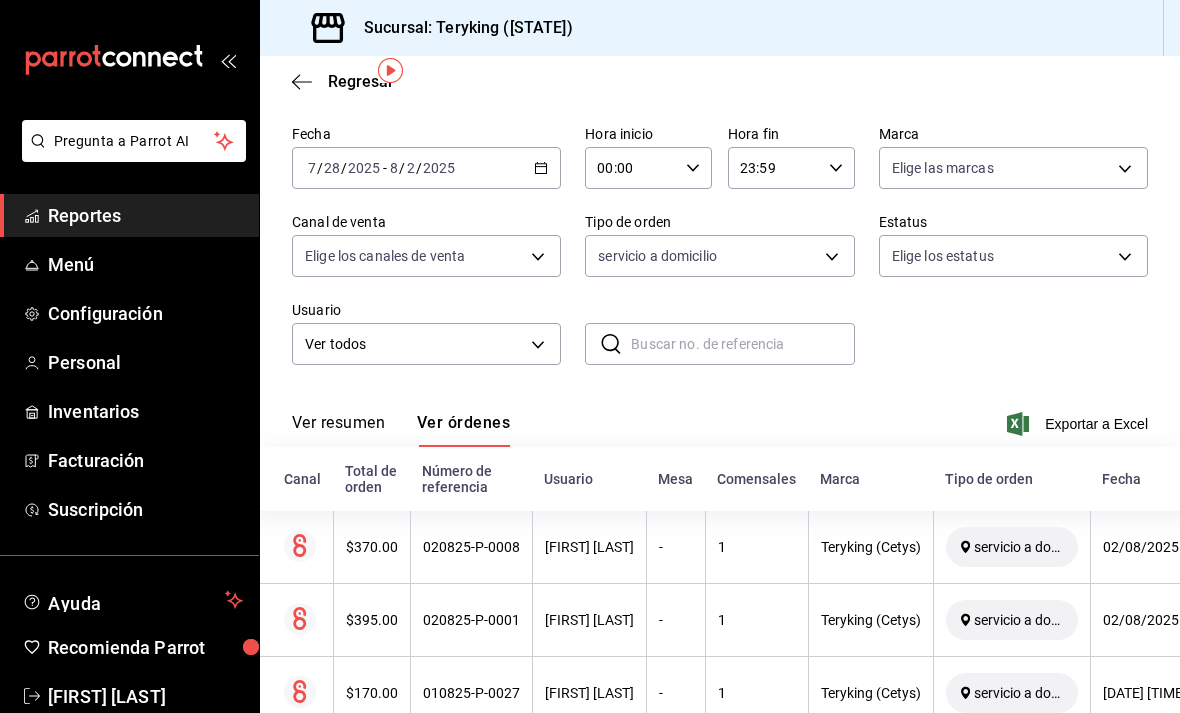 click on "Pregunta a Parrot AI Reportes   Menú   Configuración   Personal   Inventarios   Facturación   Suscripción   Ayuda Recomienda Parrot   [FULL_NAME]   Sugerir nueva función   Sucursal: Teryking ([STATE]) Regresar Órdenes Fecha [DATE] [DATE] - [DATE] [DATE] Hora inicio 00:00 Hora inicio Hora fin 23:59 Hora fin Marca Elige las marcas Canal de venta Elige los canales de venta Tipo de orden servicio a domicilio [UUID] Estatus Elige los estatus Usuario Ver todos ALL ​ ​ Ver resumen Ver órdenes Exportar a Excel Canal Total de orden Número de referencia Usuario Mesa Comensales Marca Tipo de orden Fecha Estatus $[PRICE] [ID] [FULL_NAME] - 1 Teryking (Cetys) servicio a domicilio [DATE] [TIME] Cerrada $[PRICE] [ID] [FULL_NAME] - 1 Teryking (Cetys) servicio a domicilio [DATE] [TIME] Cerrada $[PRICE] [ID] [FULL_NAME] - 1 Teryking (Cetys) servicio a domicilio [DATE] [TIME] Cerrada $[PRICE] [ID] [FULL_NAME] - 1" at bounding box center [590, 356] 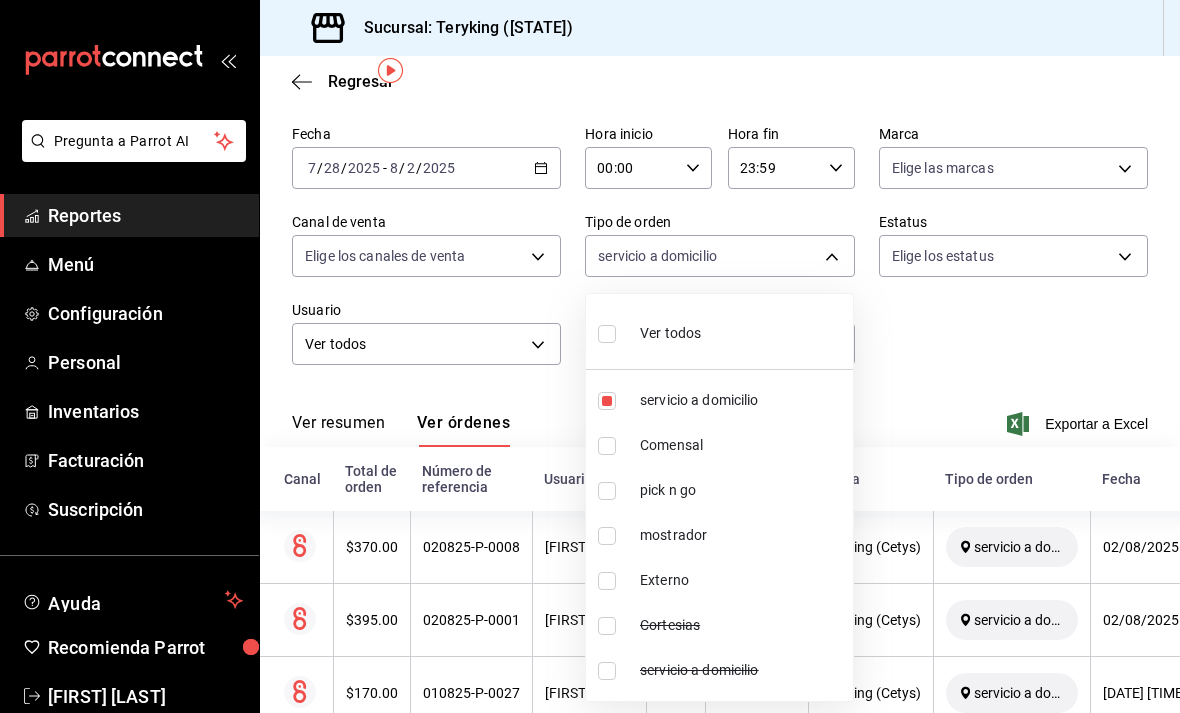 click on "pick n go" at bounding box center (719, 490) 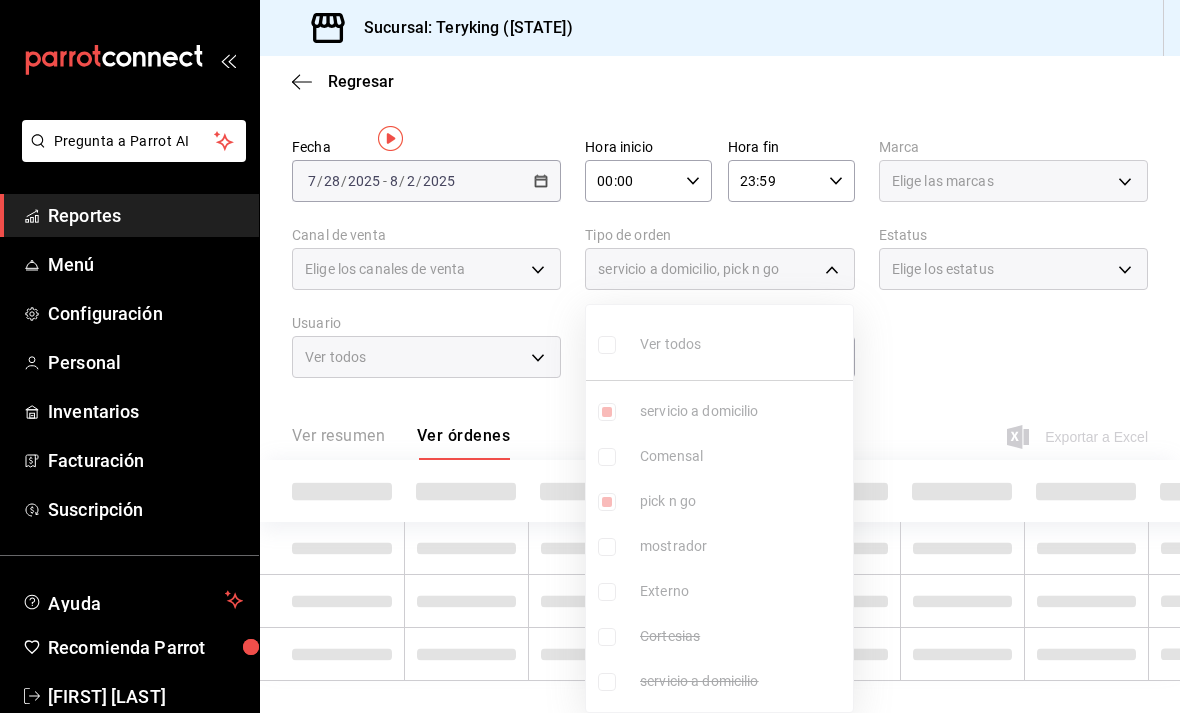 scroll, scrollTop: 0, scrollLeft: 0, axis: both 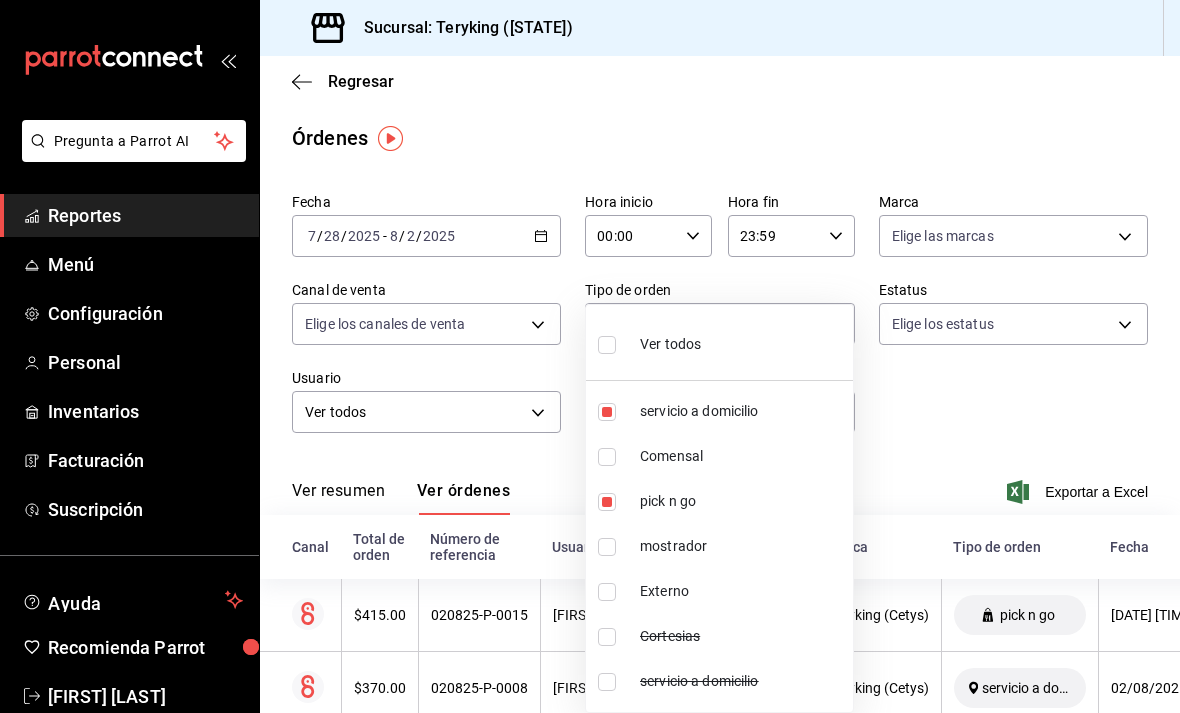 click at bounding box center (607, 547) 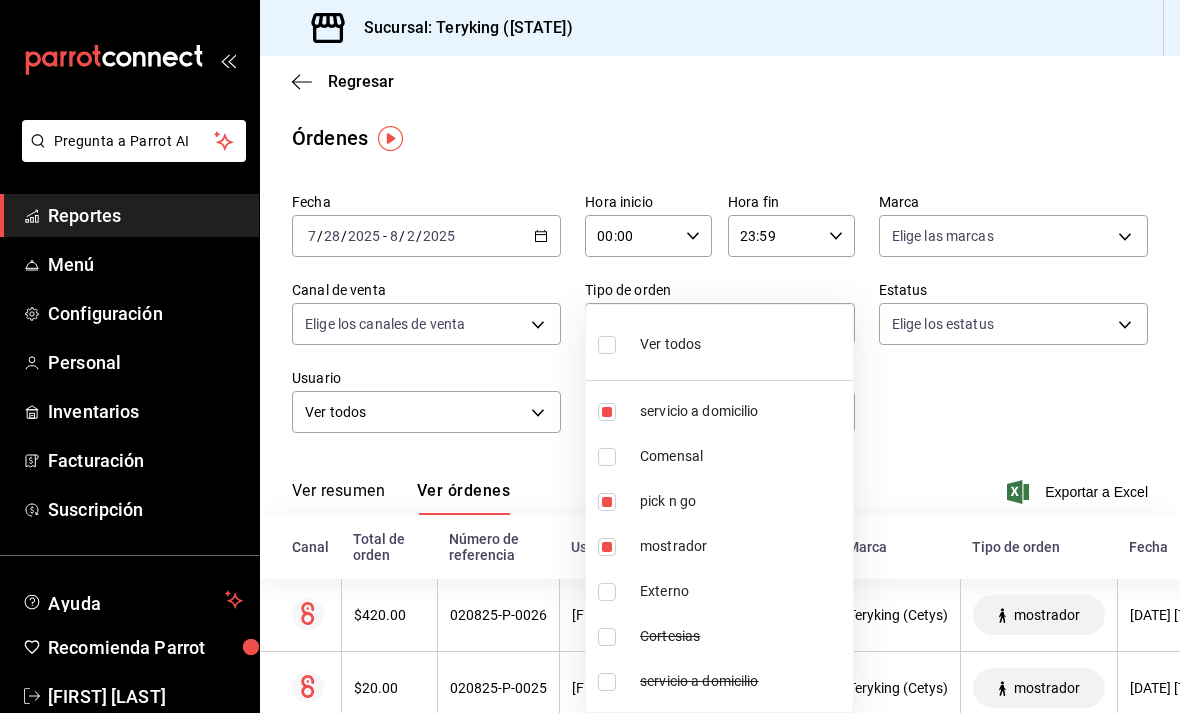click at bounding box center (607, 592) 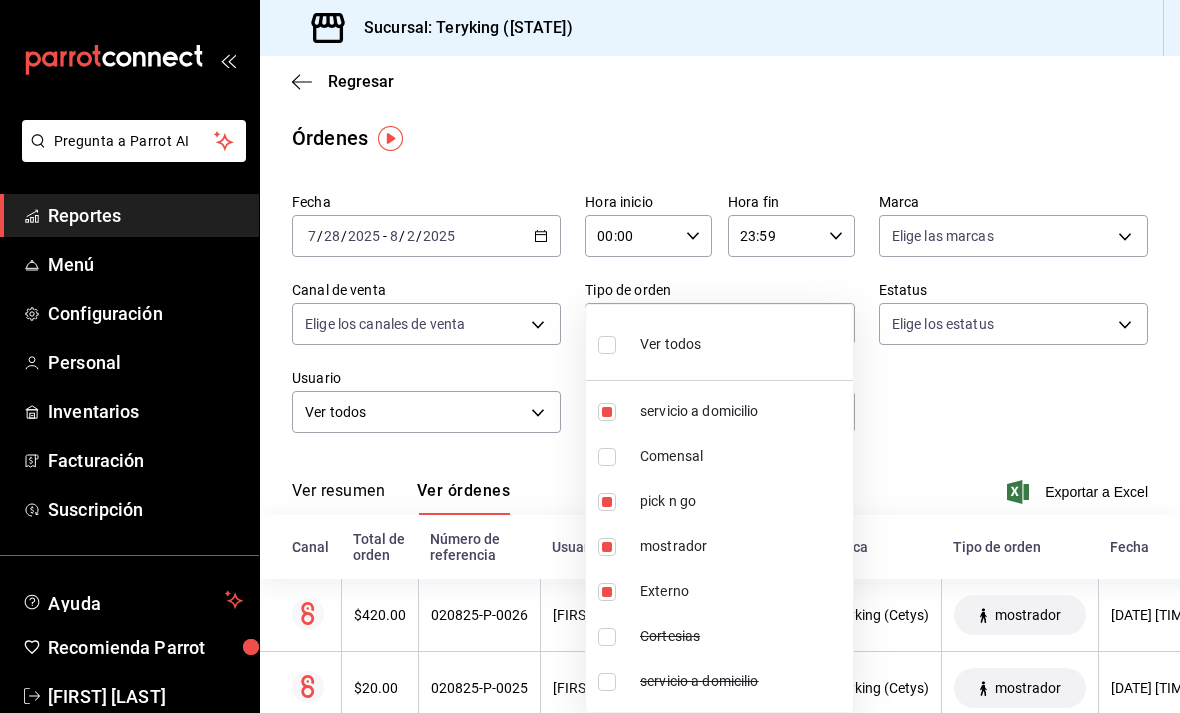 click at bounding box center [590, 356] 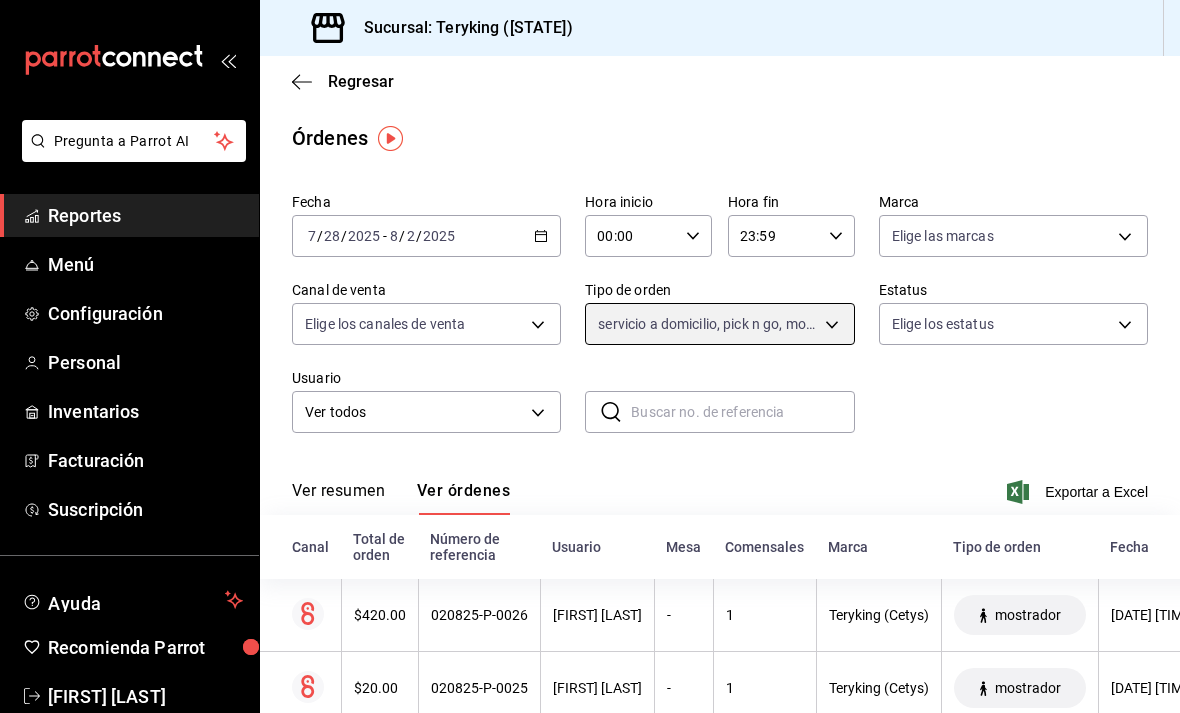 scroll, scrollTop: 20, scrollLeft: 0, axis: vertical 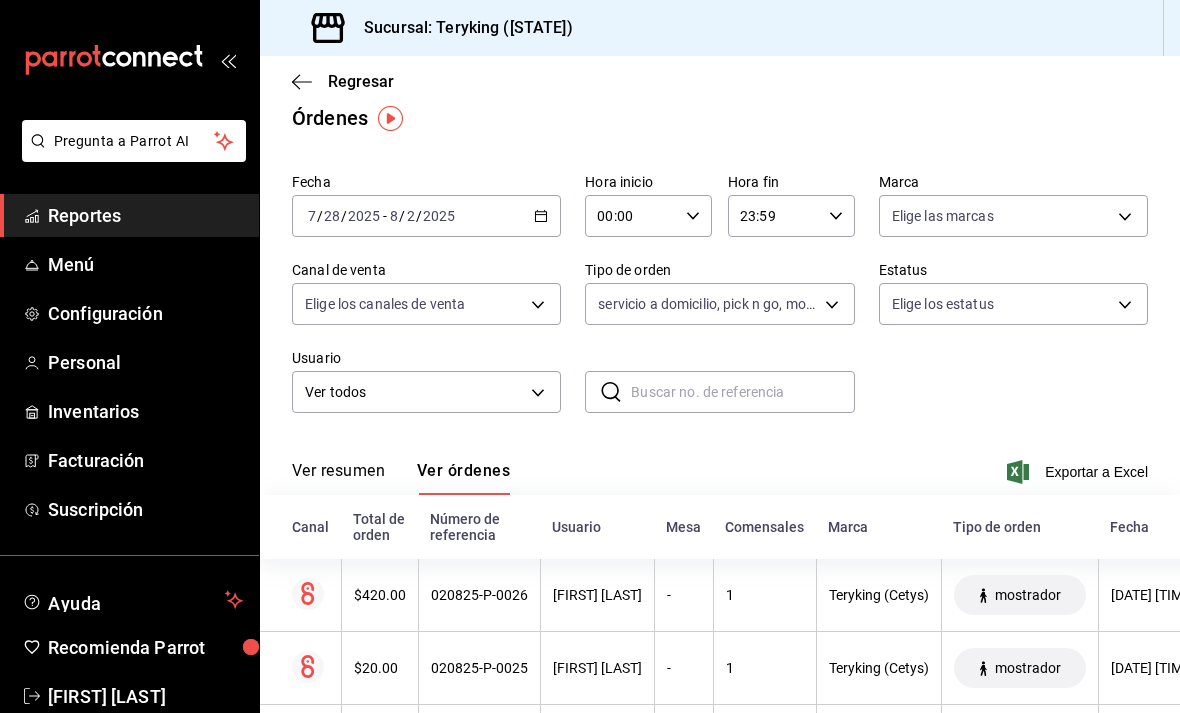 click on "Ver resumen" at bounding box center (338, 478) 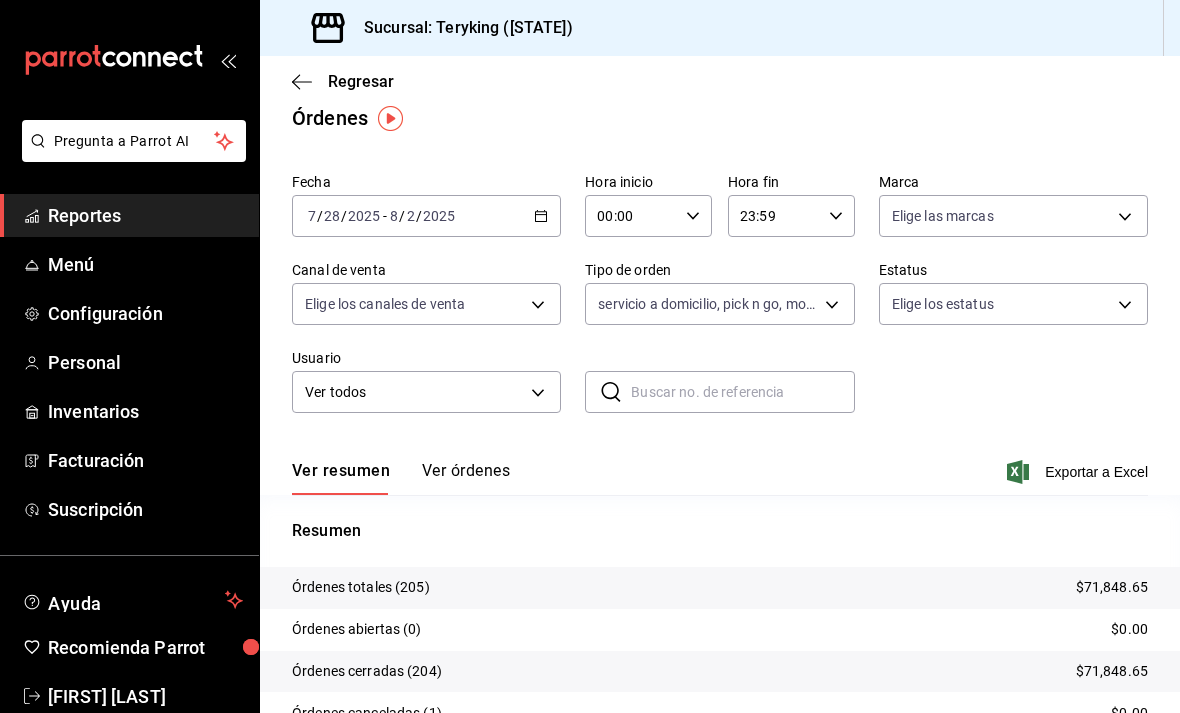 click 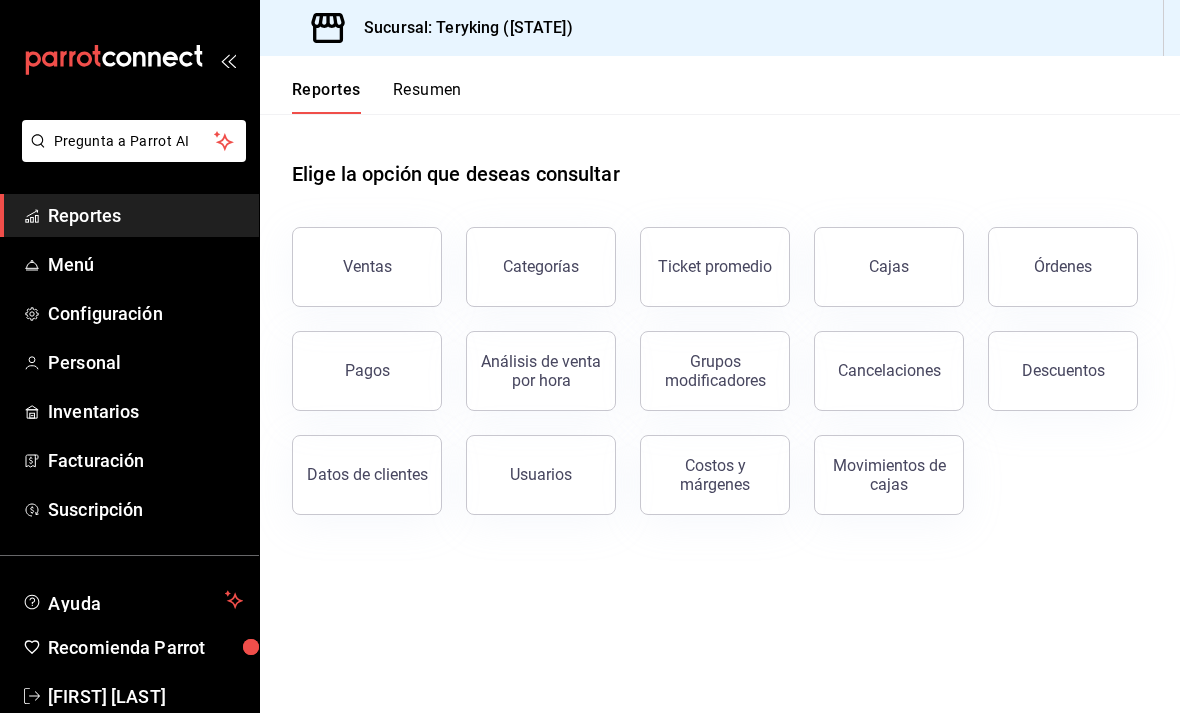 click on "Ventas" at bounding box center (367, 267) 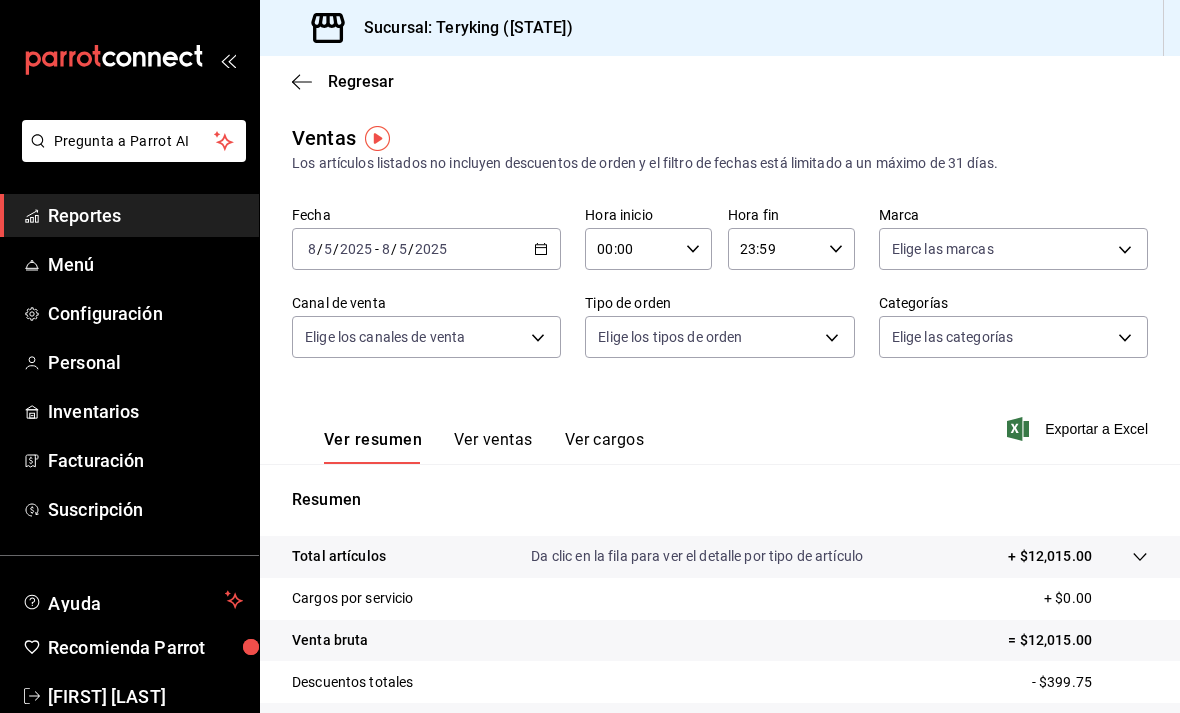 click on "Reportes" at bounding box center (145, 215) 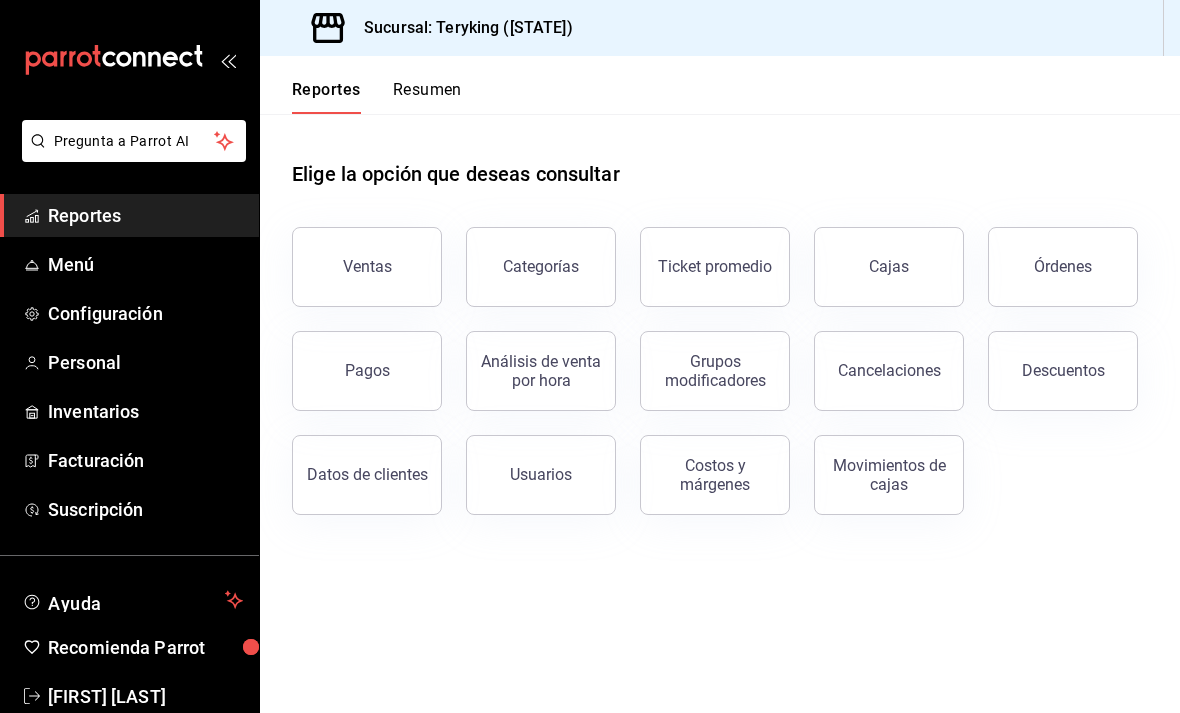 click on "Órdenes" at bounding box center (1063, 267) 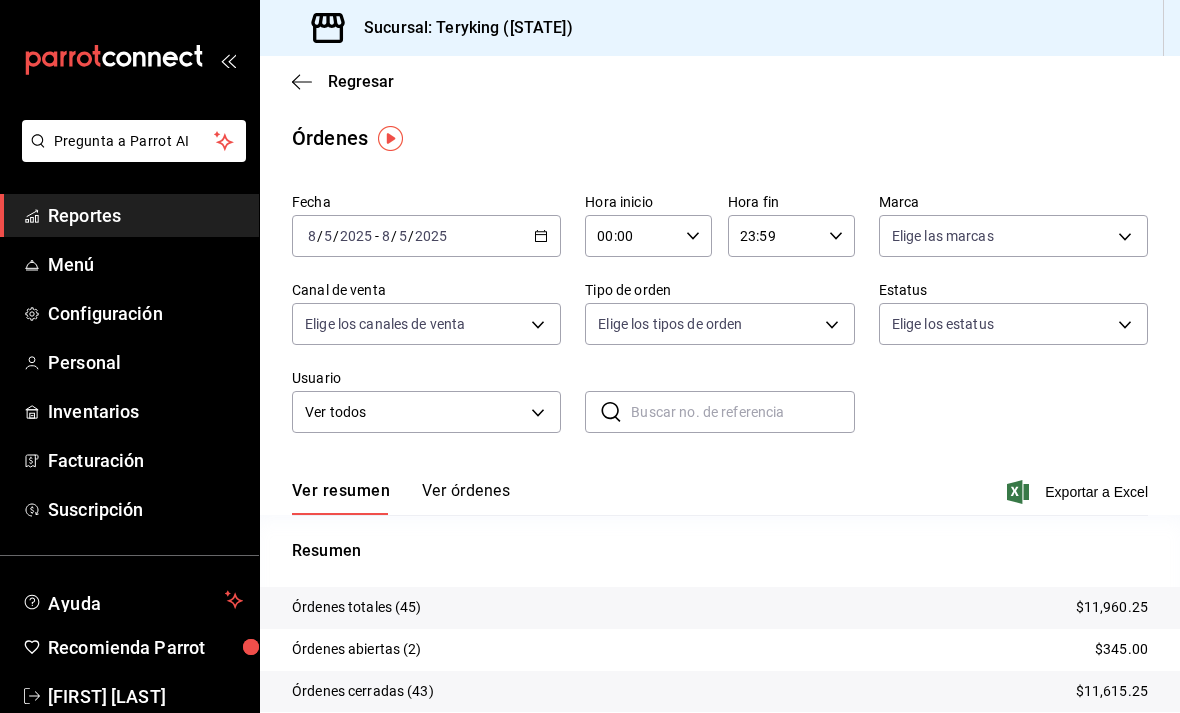 click on "Ver órdenes" at bounding box center (466, 498) 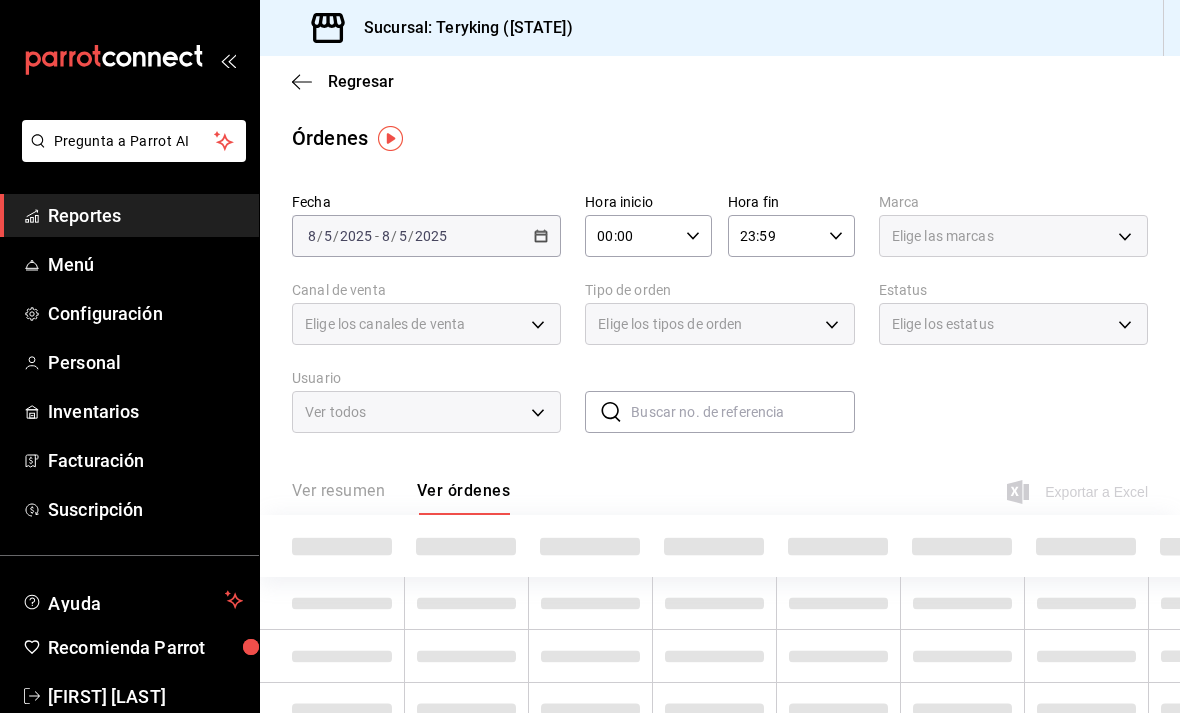 click on "Ver resumen Ver órdenes" at bounding box center [401, 498] 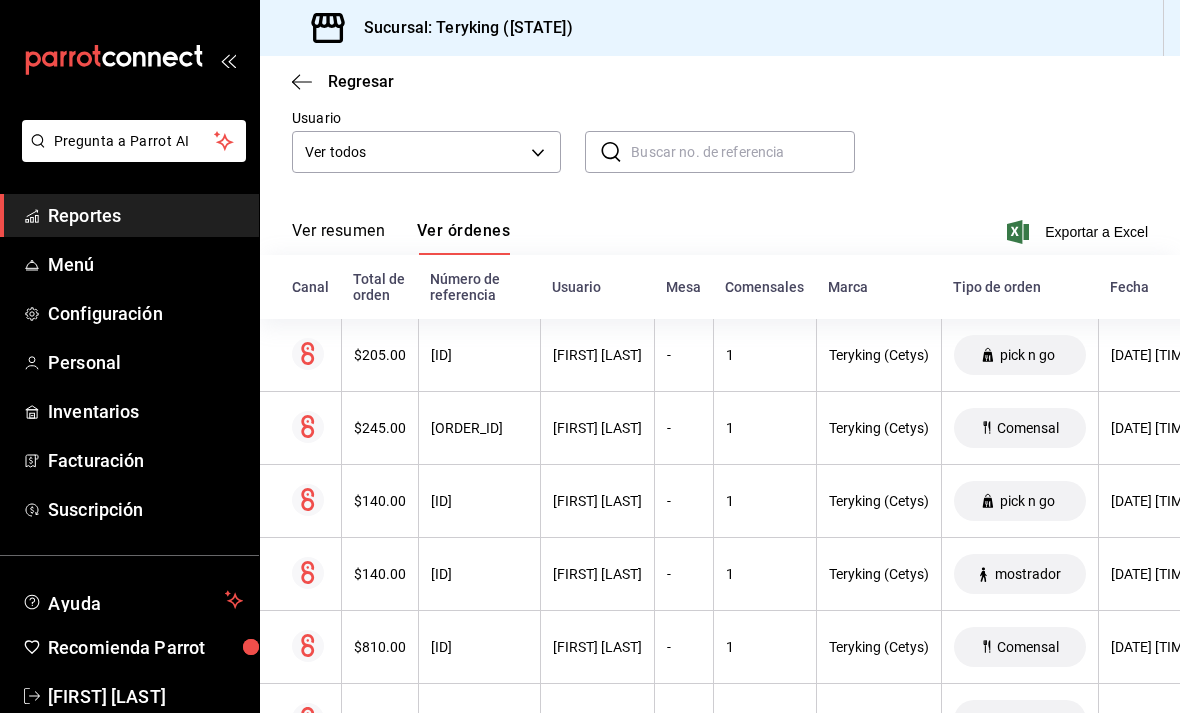 scroll, scrollTop: 264, scrollLeft: 0, axis: vertical 